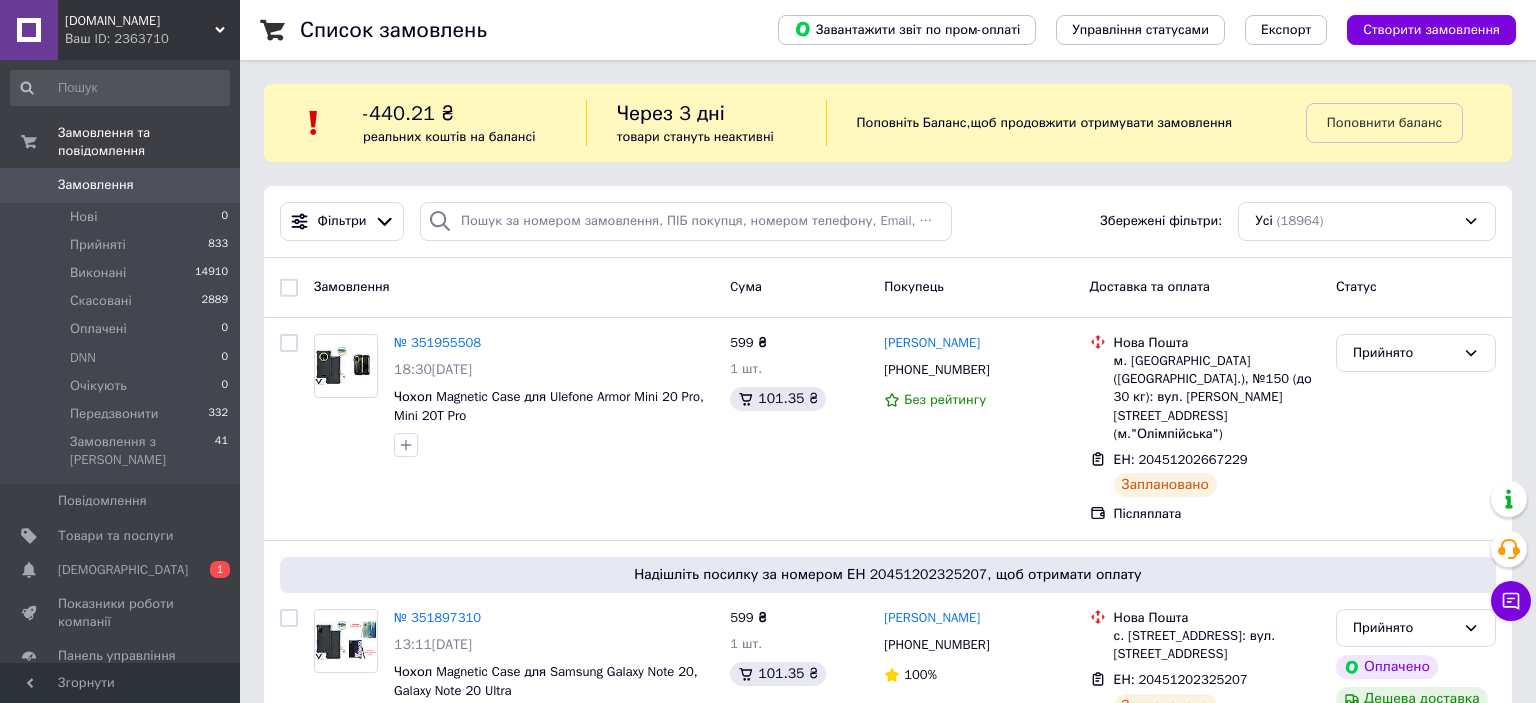 scroll, scrollTop: 0, scrollLeft: 0, axis: both 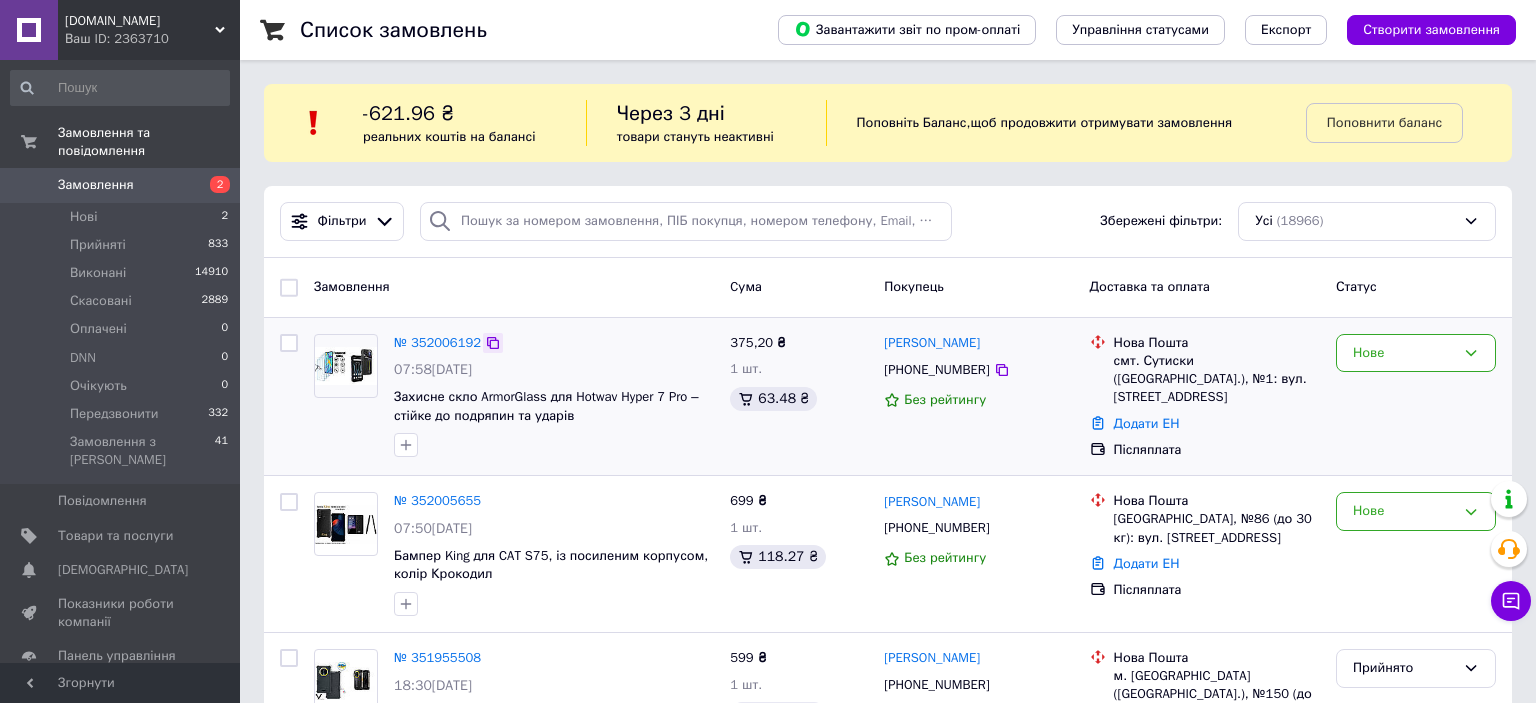 click 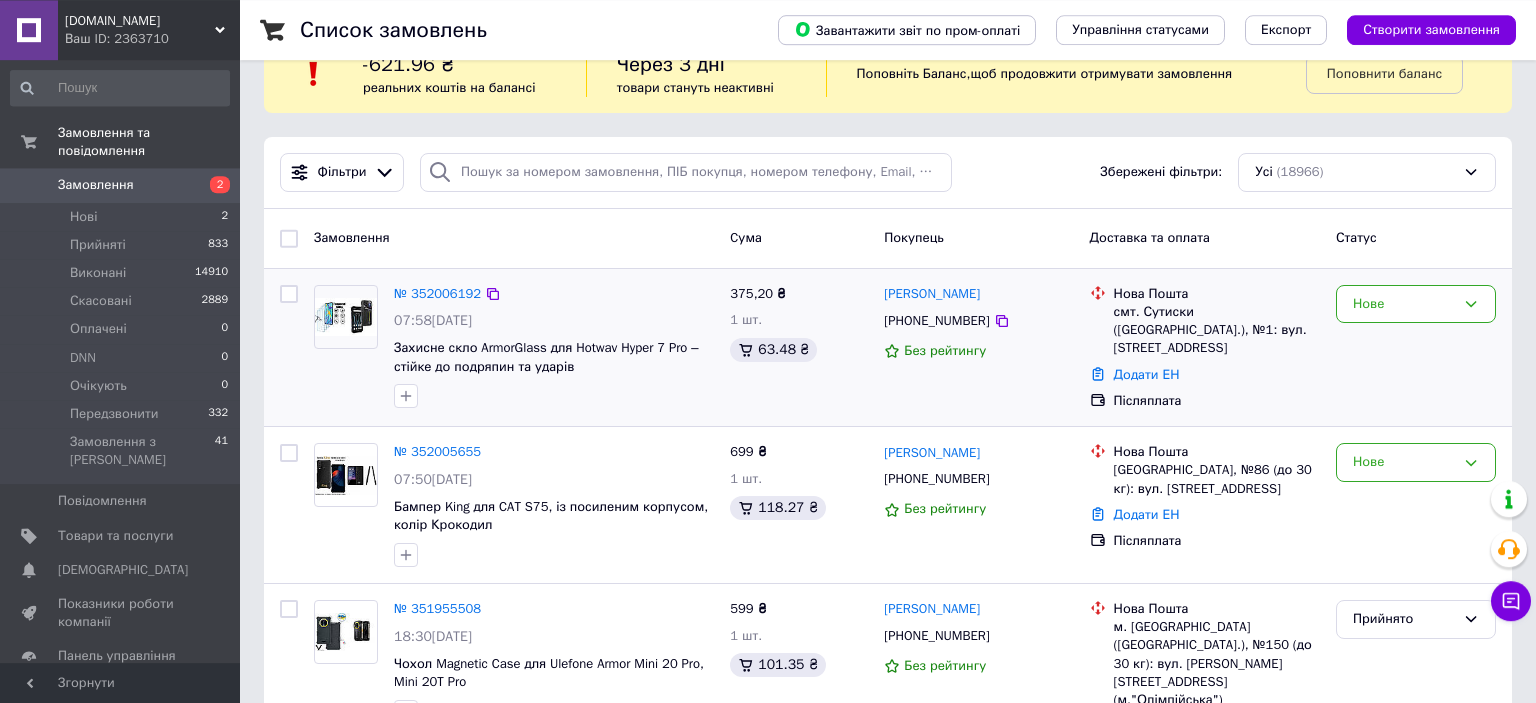 scroll, scrollTop: 105, scrollLeft: 0, axis: vertical 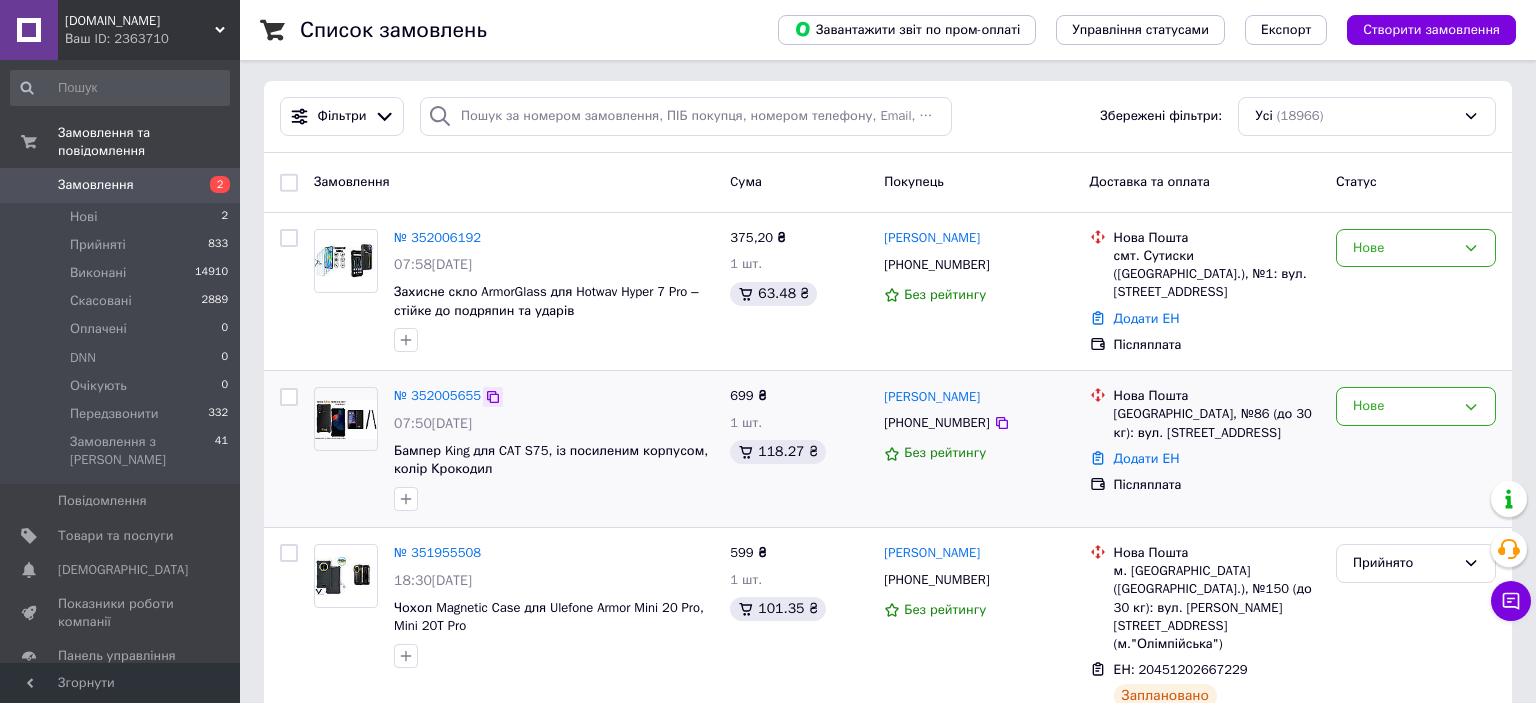 click 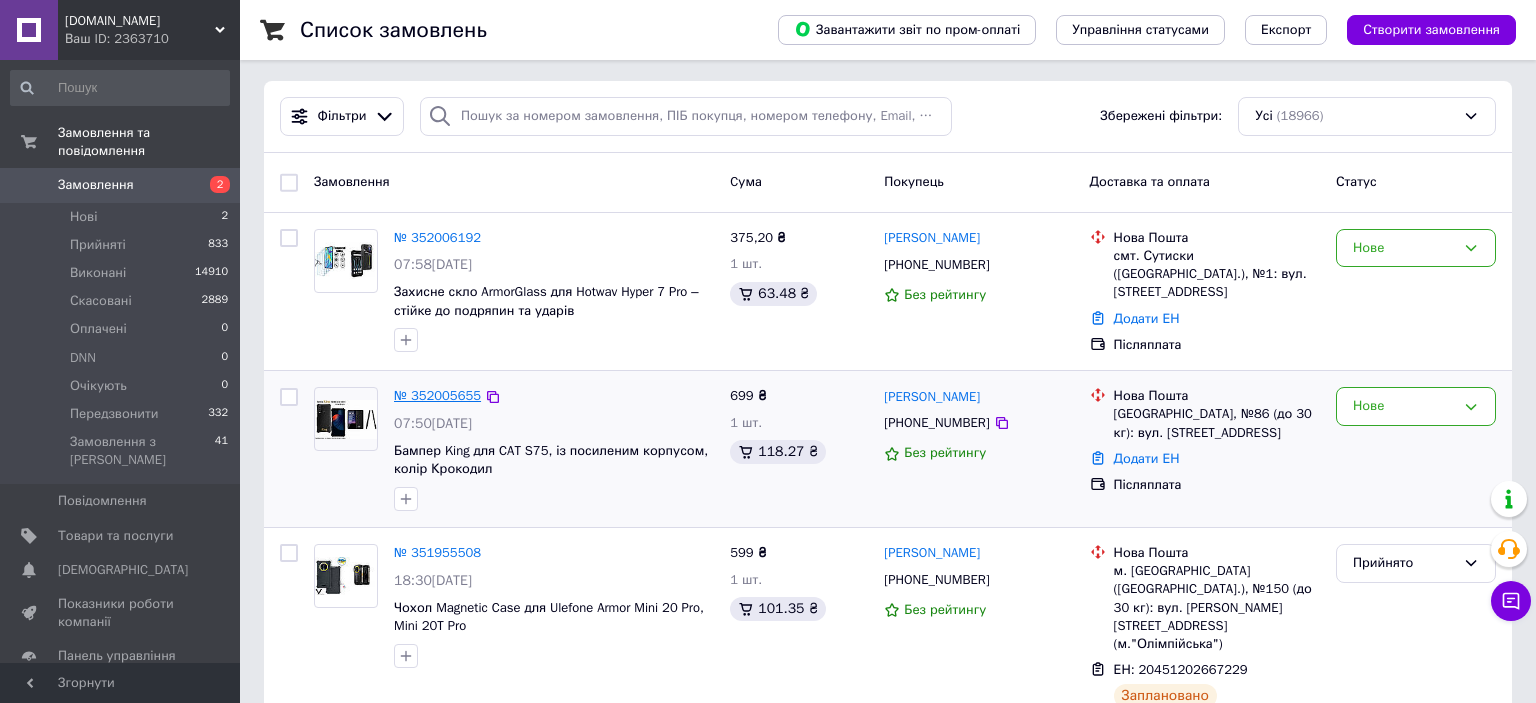 click on "№ 352005655" at bounding box center [437, 395] 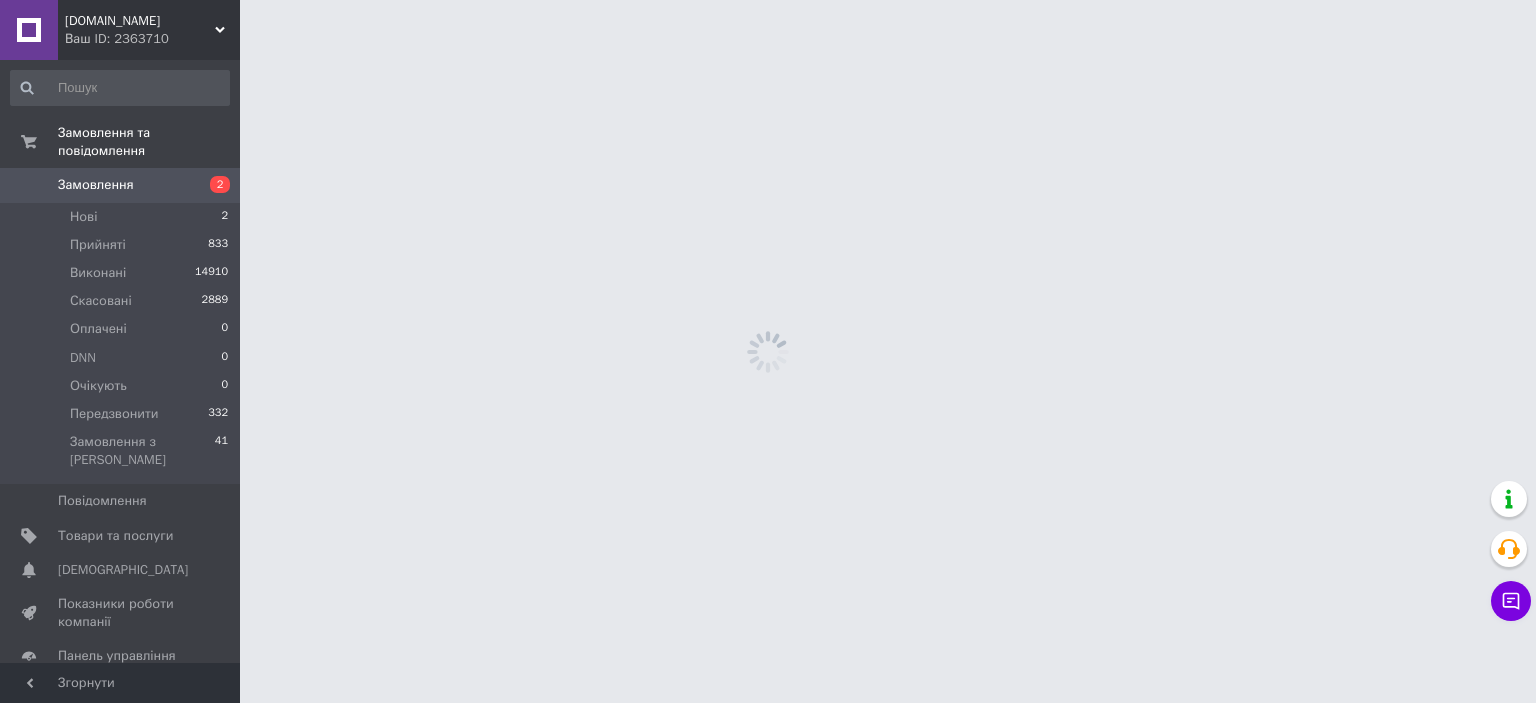scroll, scrollTop: 0, scrollLeft: 0, axis: both 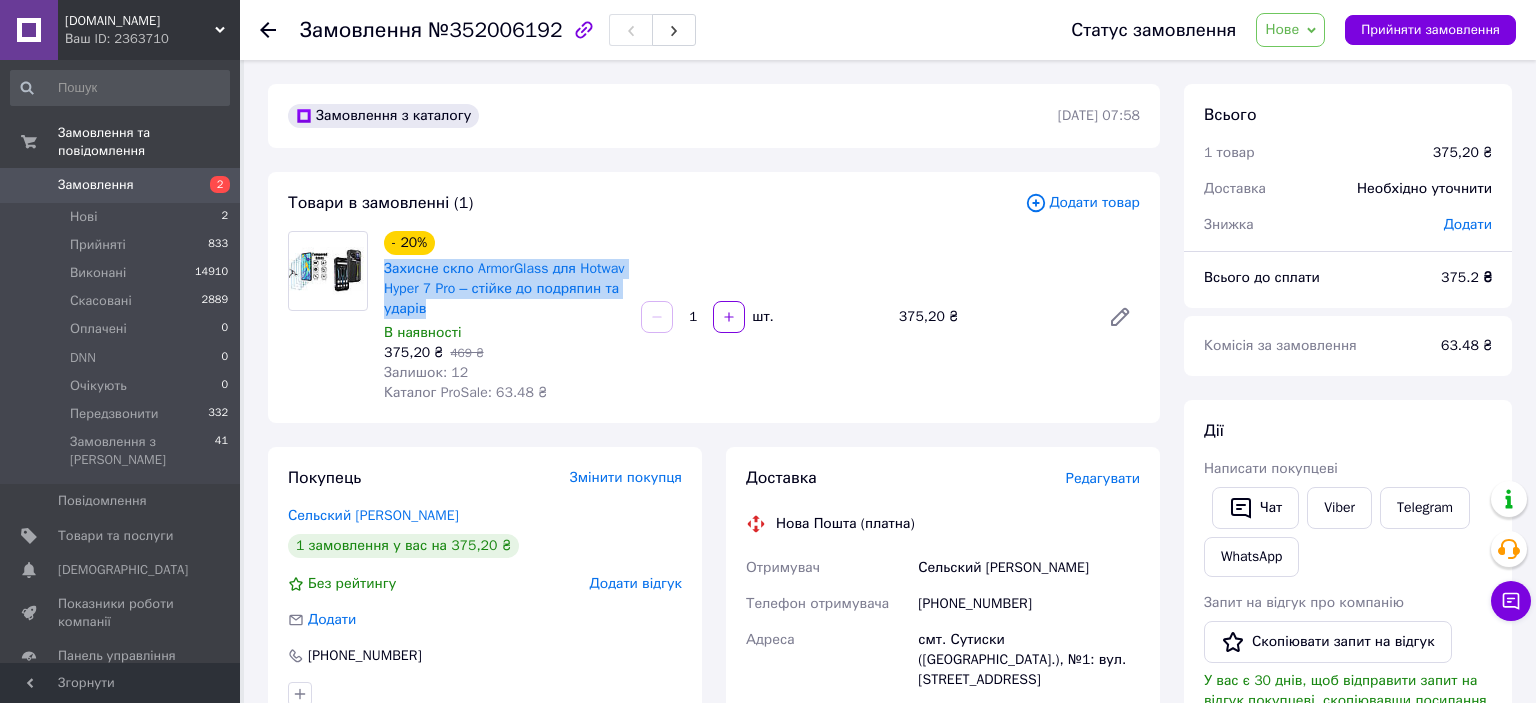 drag, startPoint x: 382, startPoint y: 270, endPoint x: 467, endPoint y: 314, distance: 95.71311 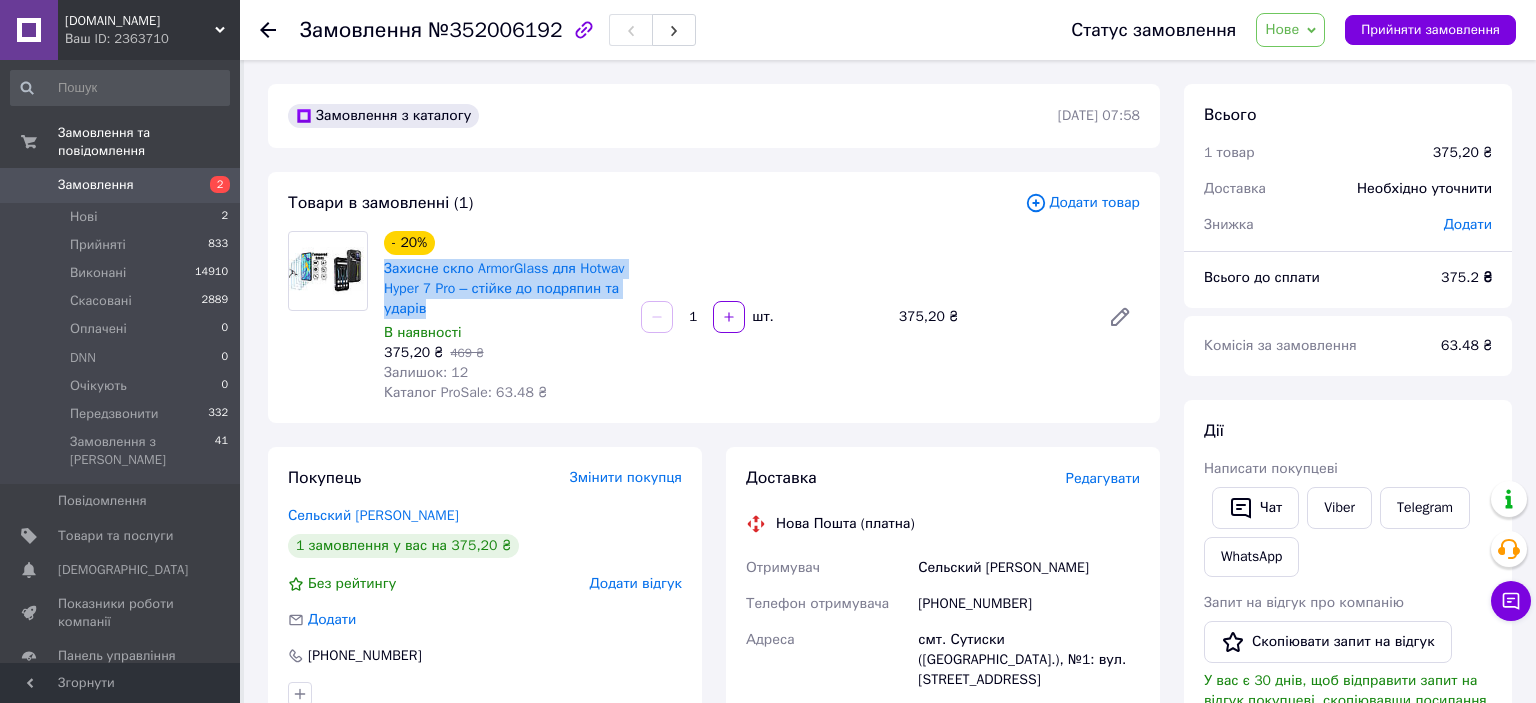 scroll, scrollTop: 316, scrollLeft: 0, axis: vertical 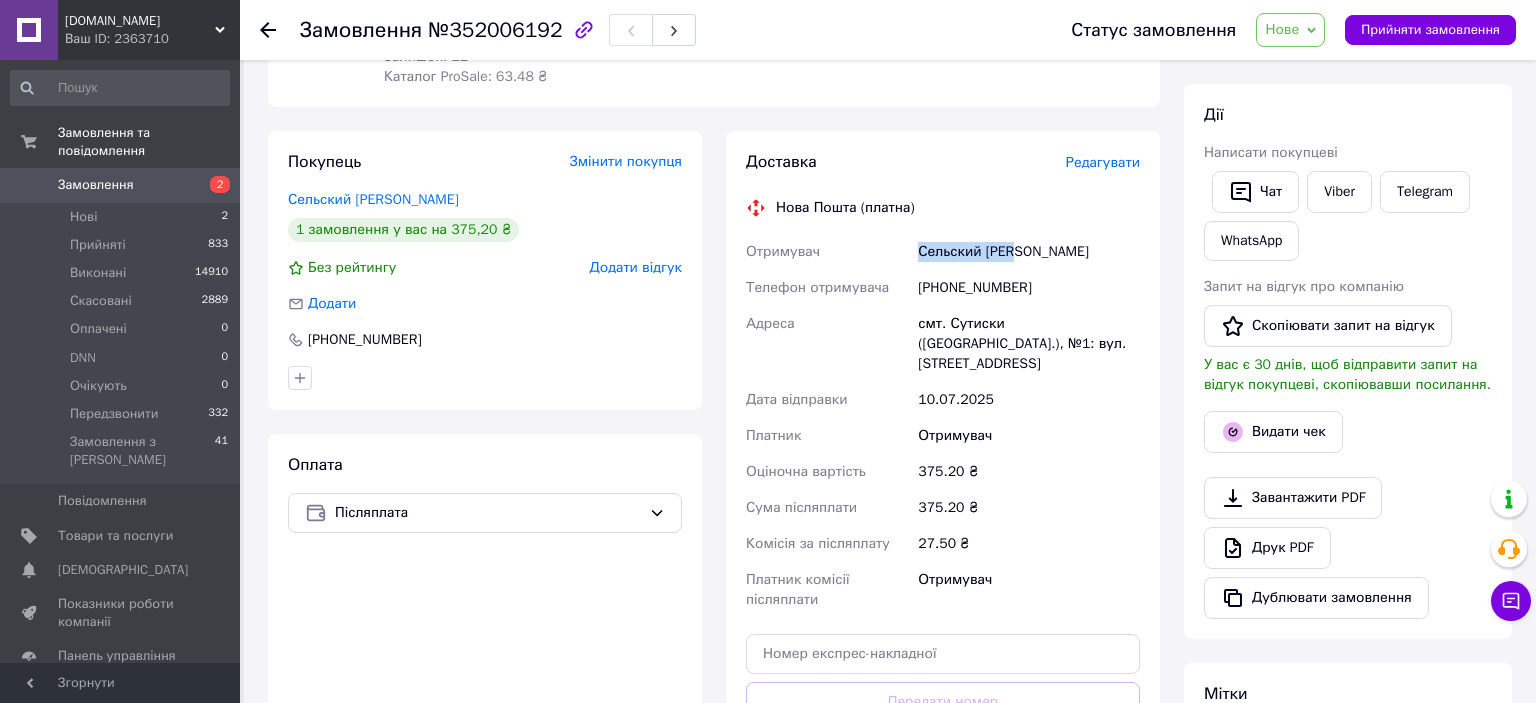 drag, startPoint x: 913, startPoint y: 250, endPoint x: 1045, endPoint y: 254, distance: 132.0606 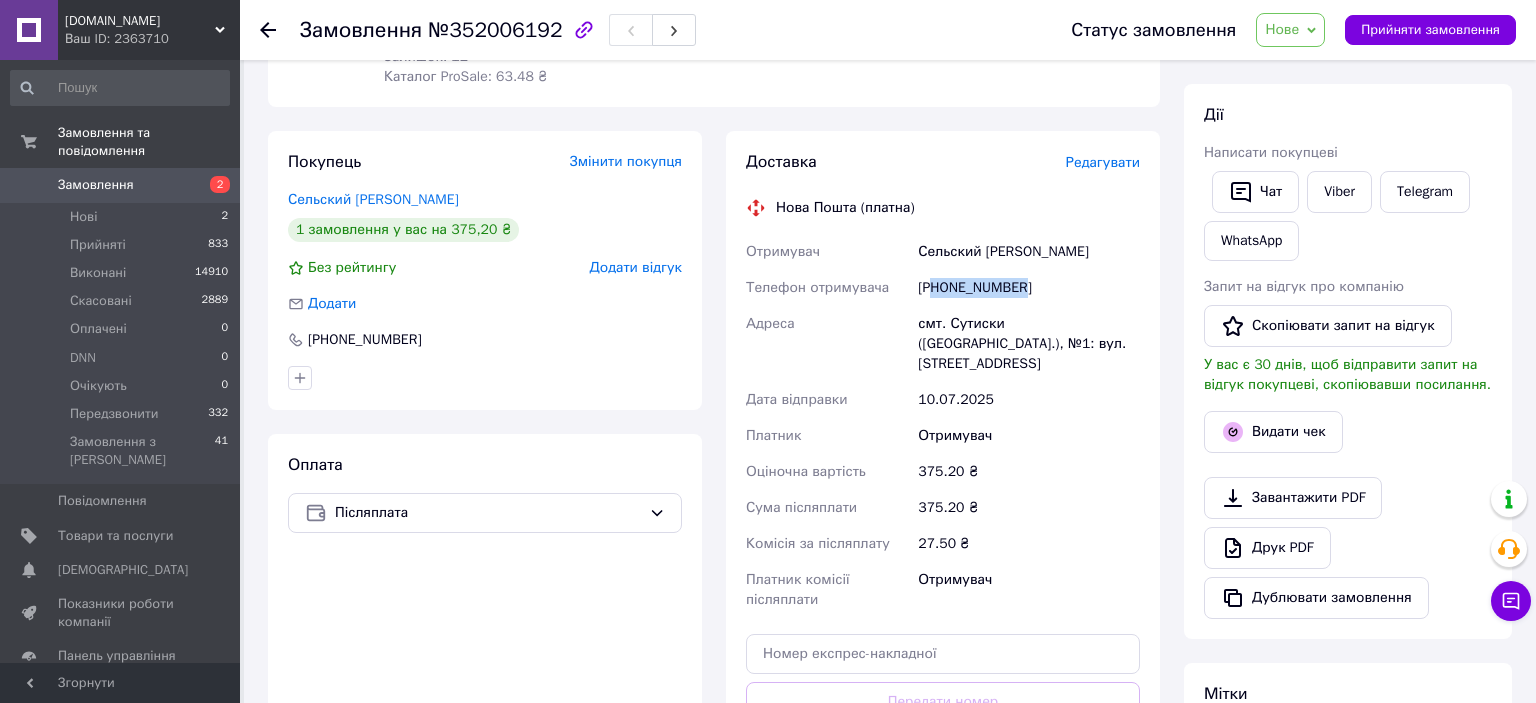 drag, startPoint x: 935, startPoint y: 284, endPoint x: 1086, endPoint y: 286, distance: 151.01324 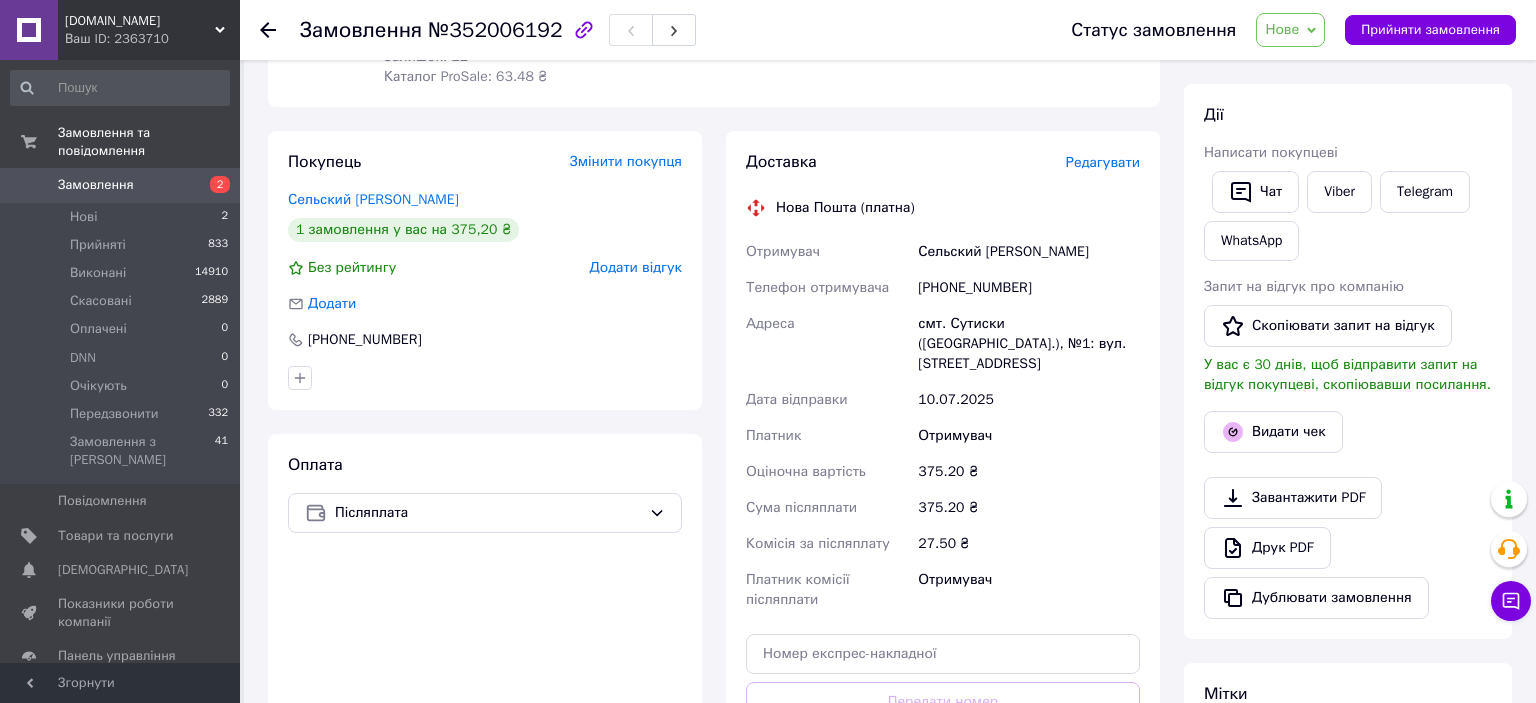 click on "смт. Сутиски (Вінницька обл.), №1: вул. Заводська, 1" at bounding box center (1029, 344) 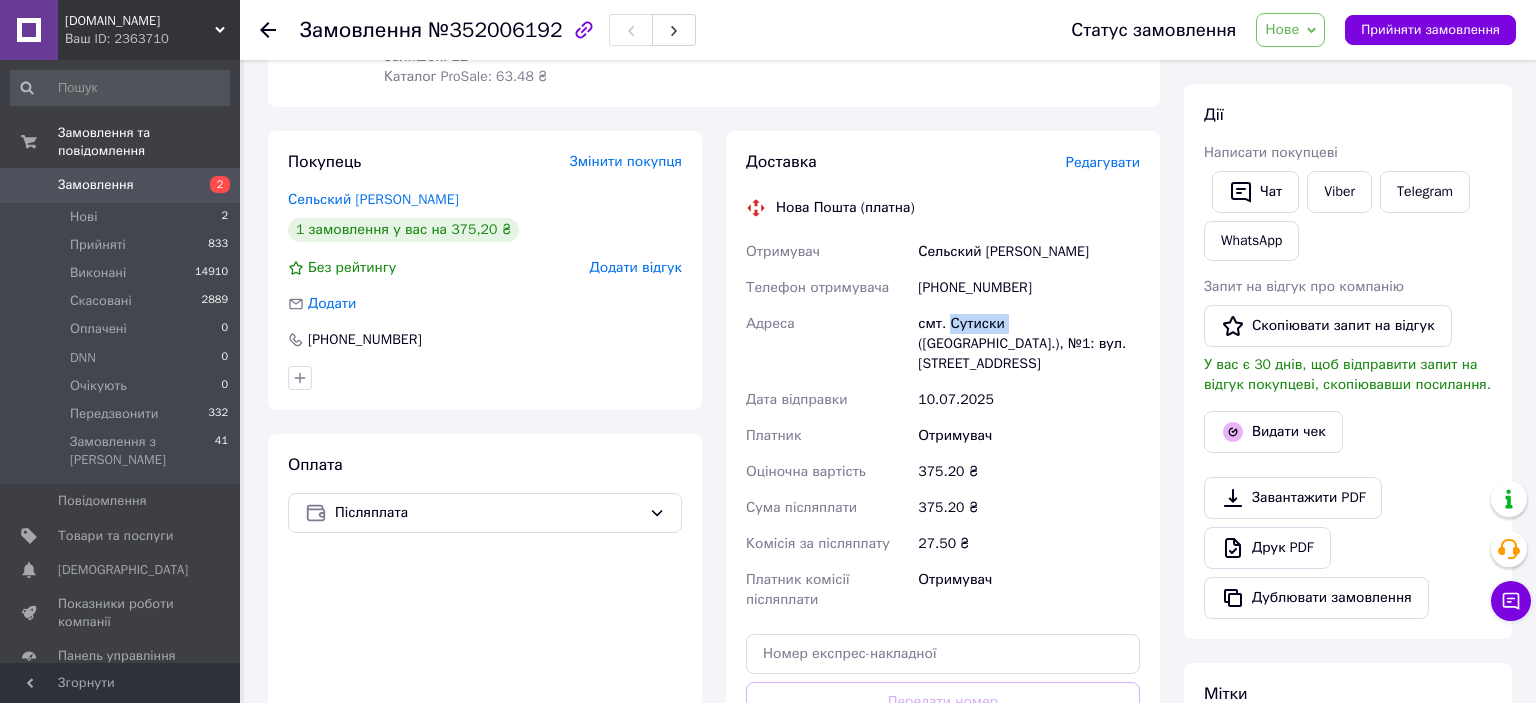 click on "смт. Сутиски (Вінницька обл.), №1: вул. Заводська, 1" at bounding box center [1029, 344] 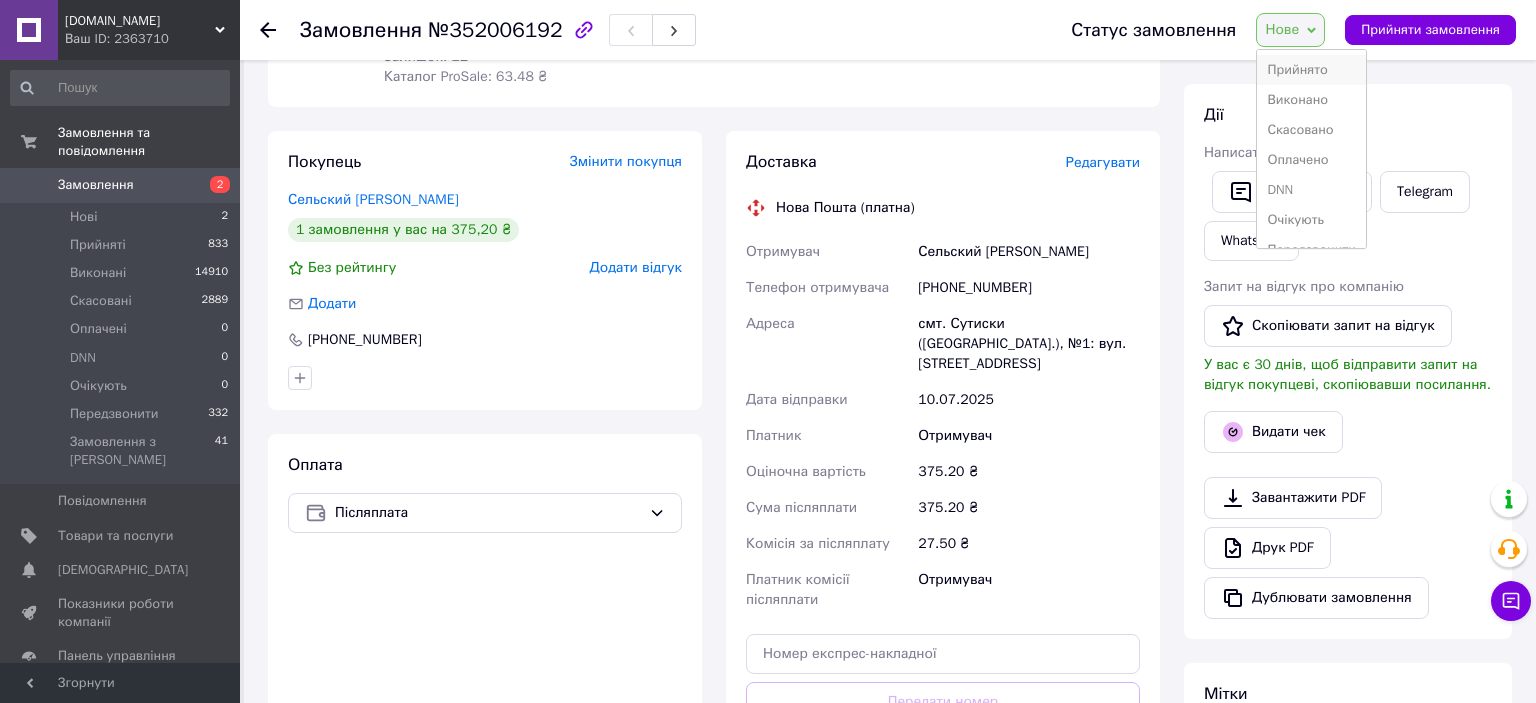 click on "Прийнято" at bounding box center (1311, 70) 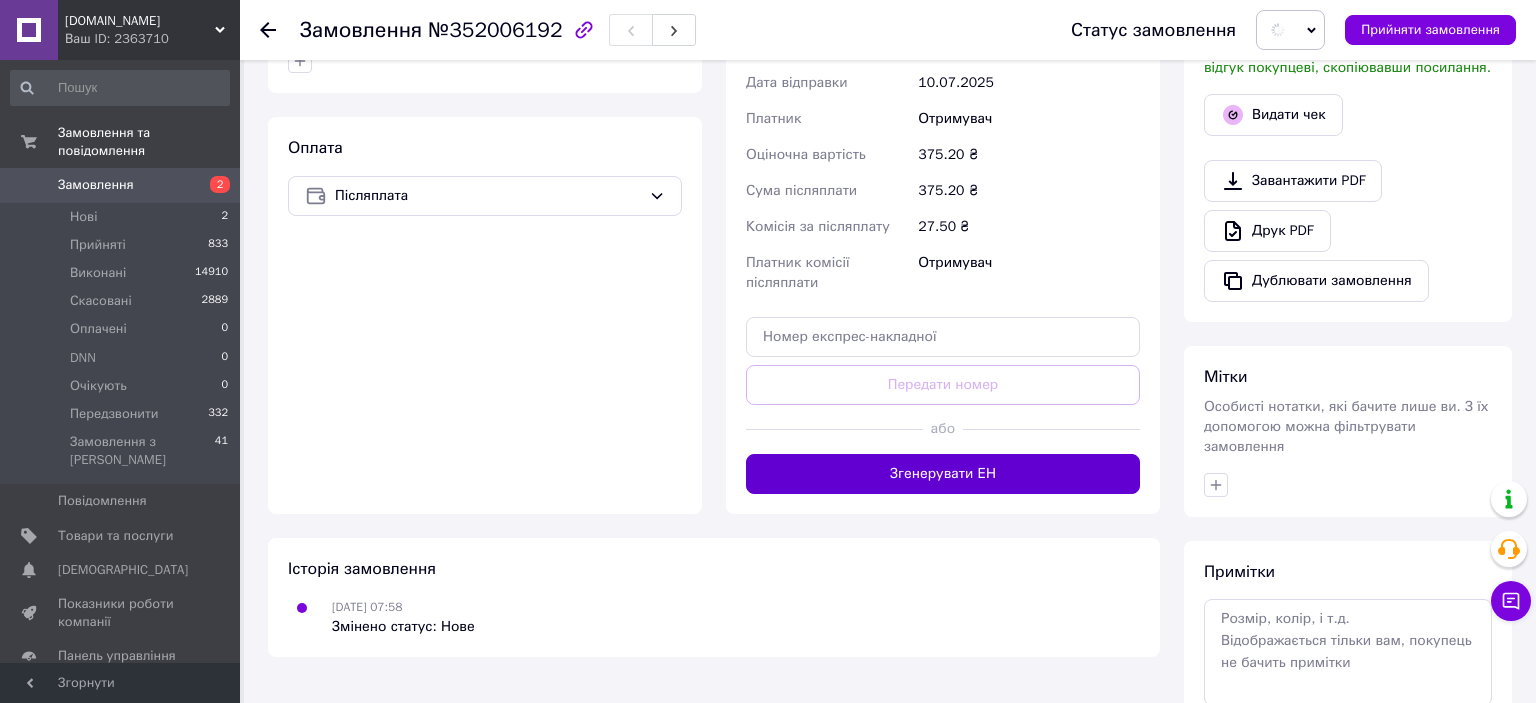 click on "Згенерувати ЕН" at bounding box center (943, 474) 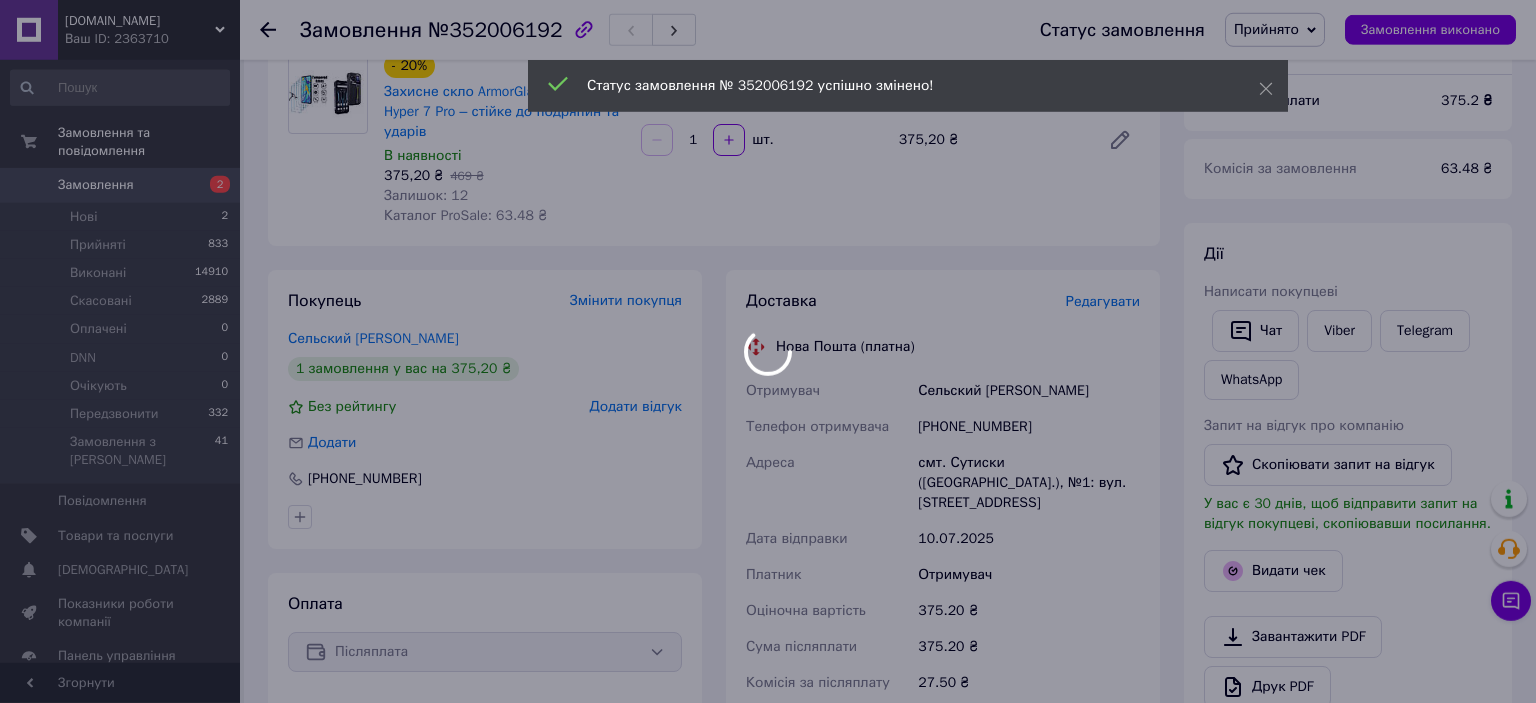 scroll, scrollTop: 105, scrollLeft: 0, axis: vertical 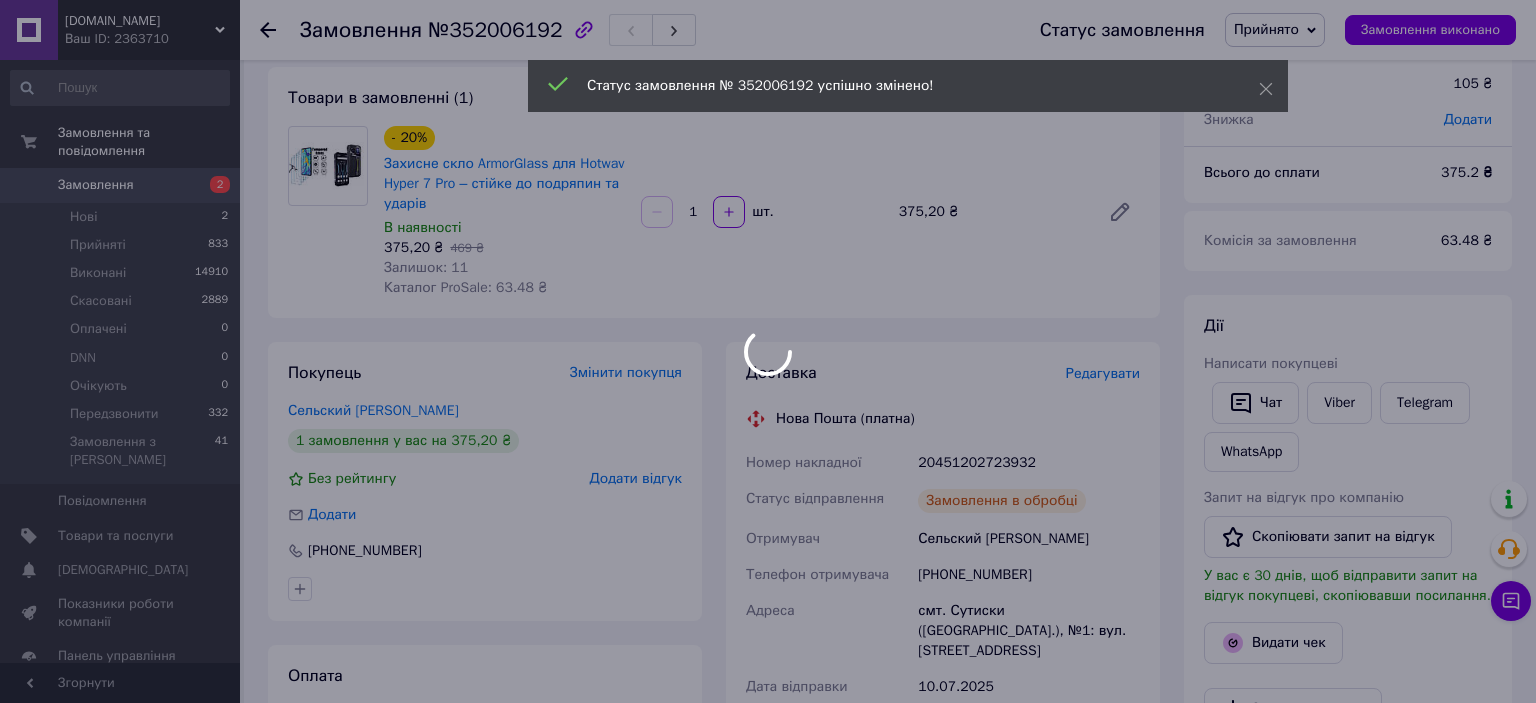 click on "20451202723932" at bounding box center (1029, 463) 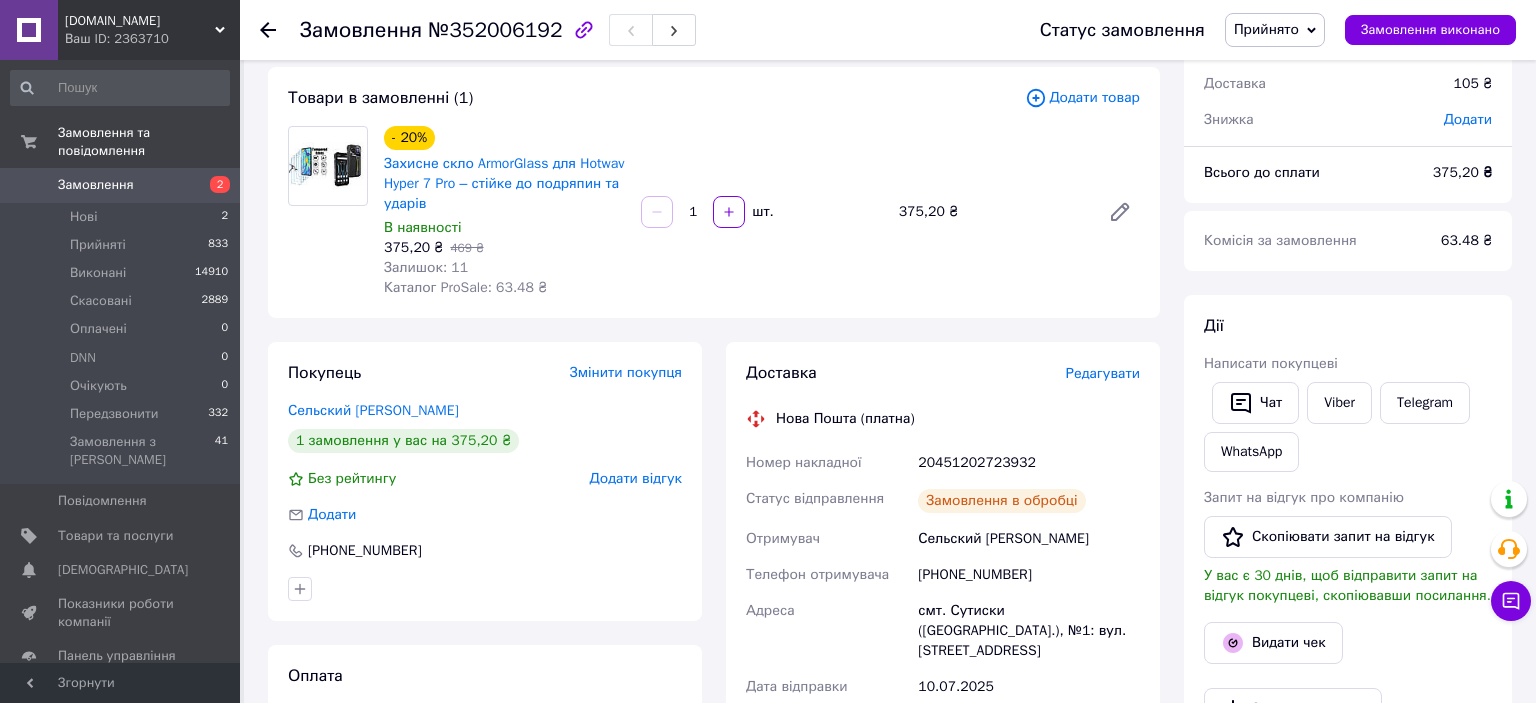 click on "20451202723932" at bounding box center (1029, 463) 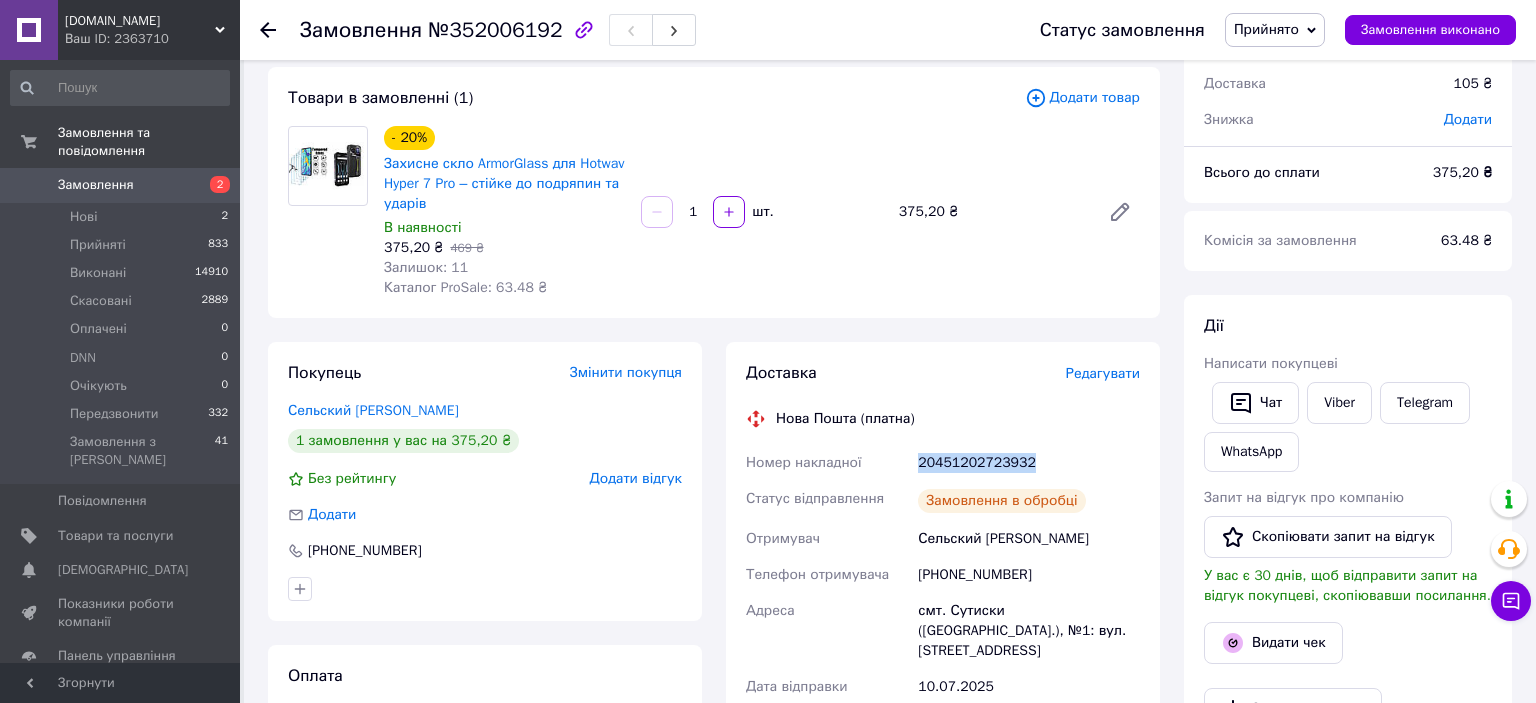 click on "20451202723932" at bounding box center (1029, 463) 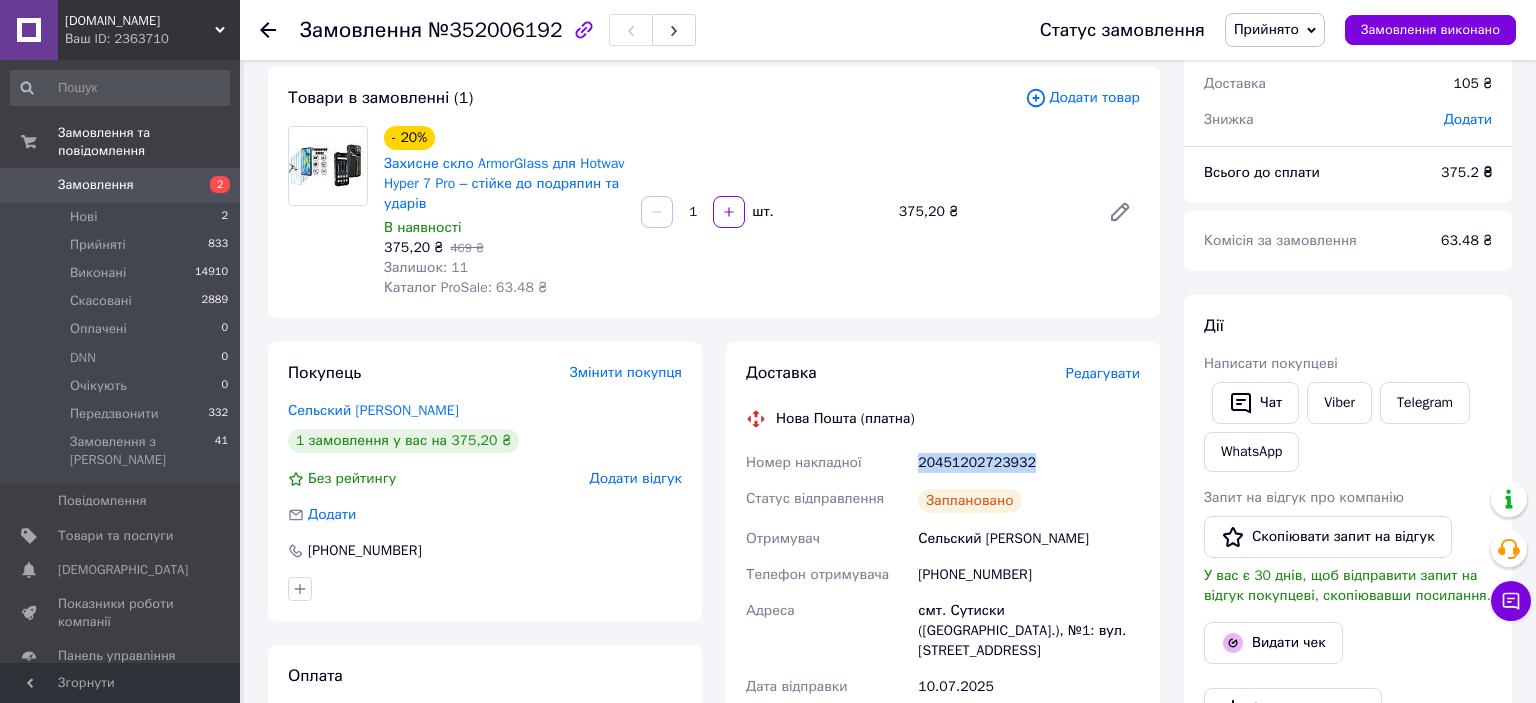 copy on "20451202723932" 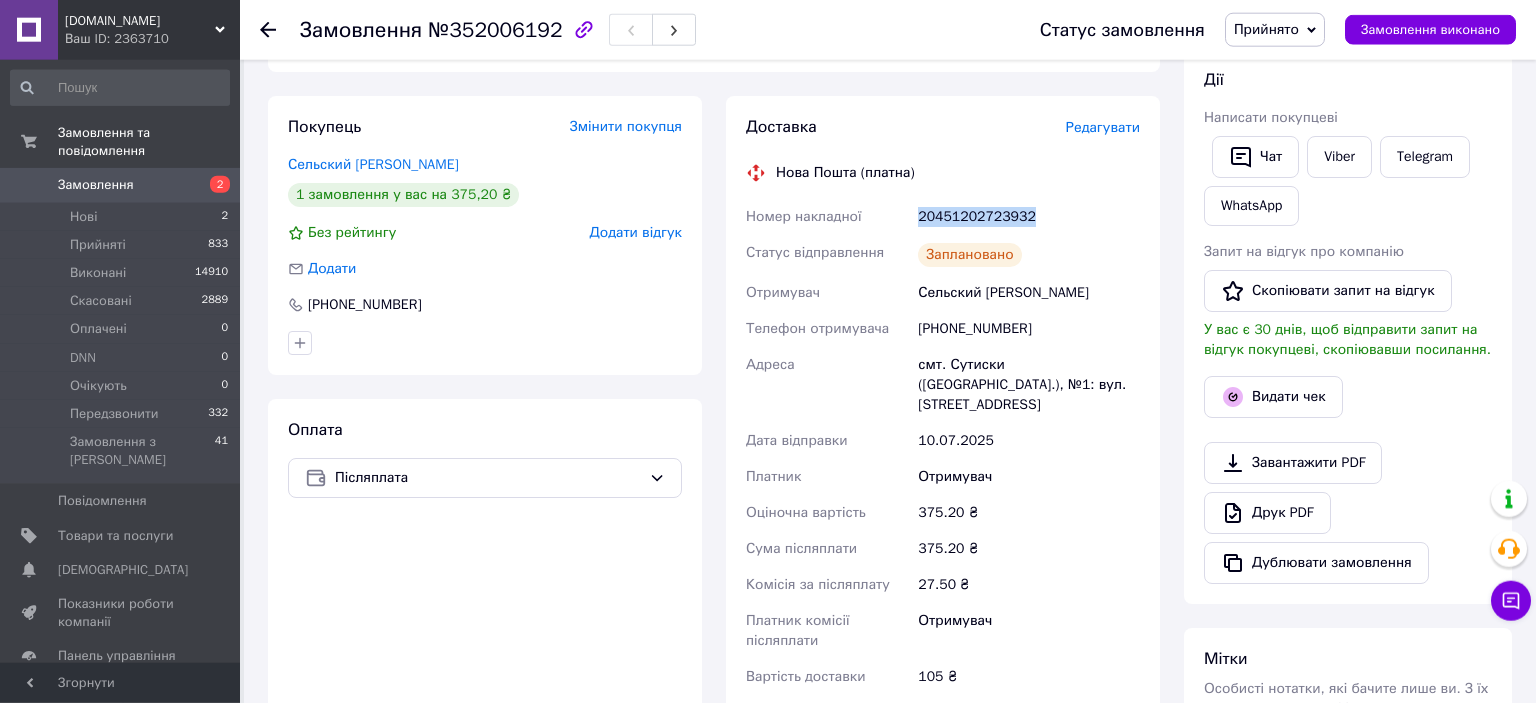 scroll, scrollTop: 422, scrollLeft: 0, axis: vertical 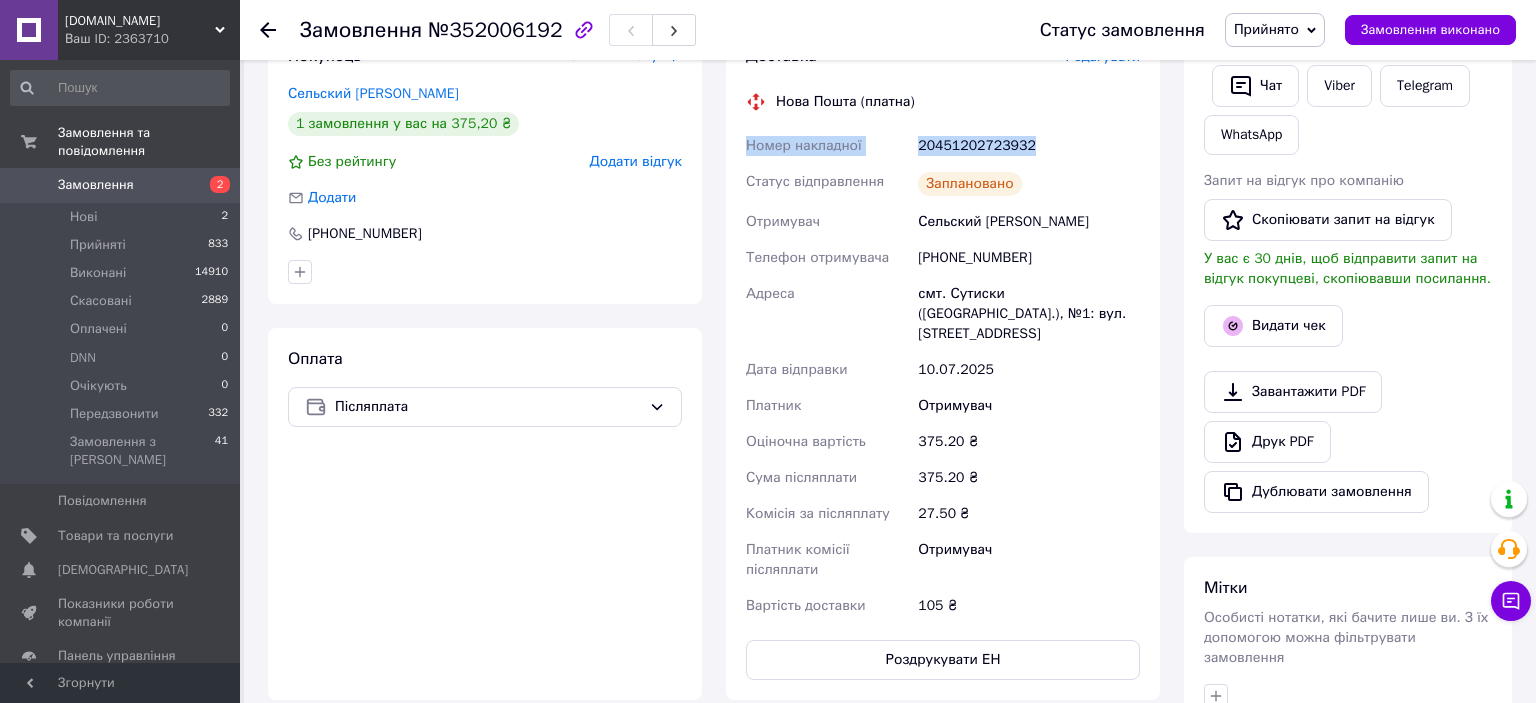 drag, startPoint x: 735, startPoint y: 145, endPoint x: 1036, endPoint y: 153, distance: 301.1063 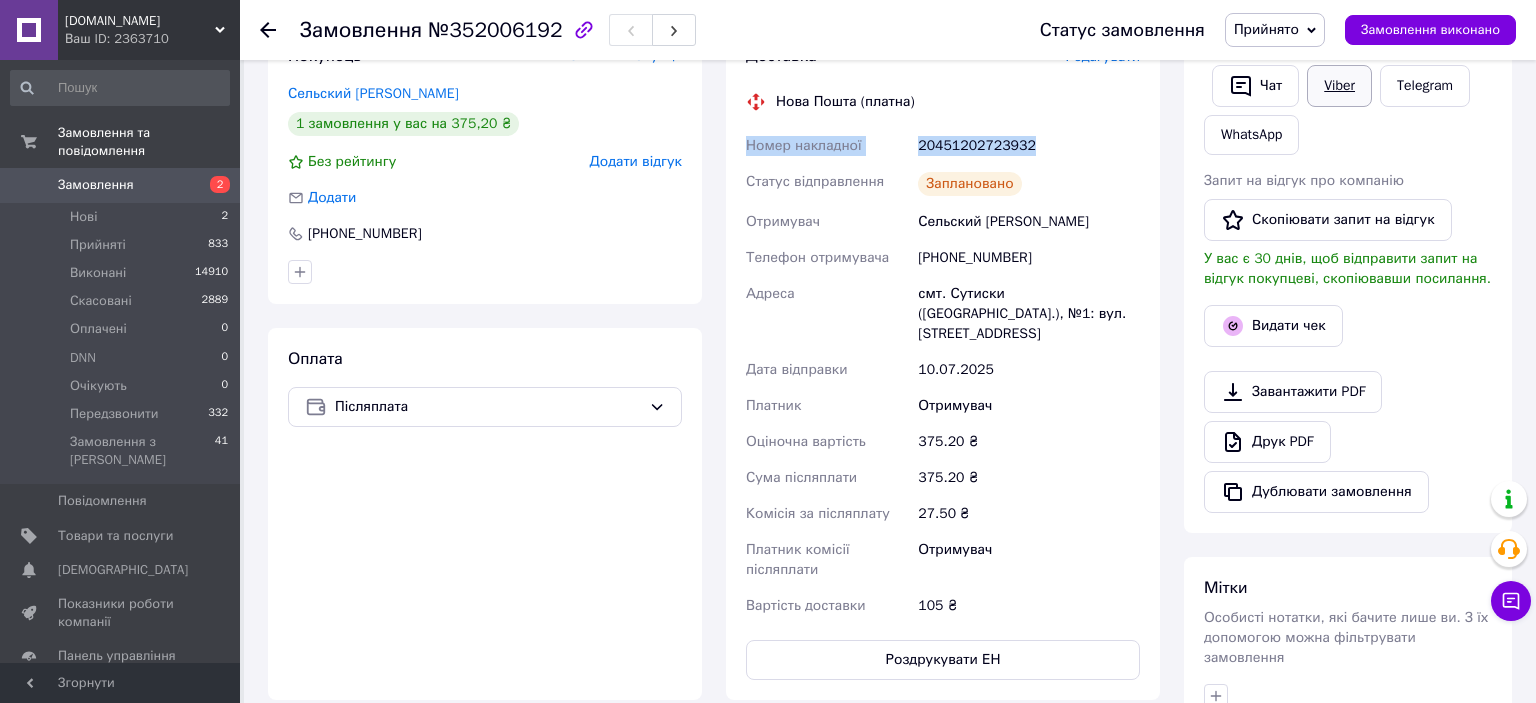 click on "Viber" at bounding box center [1339, 86] 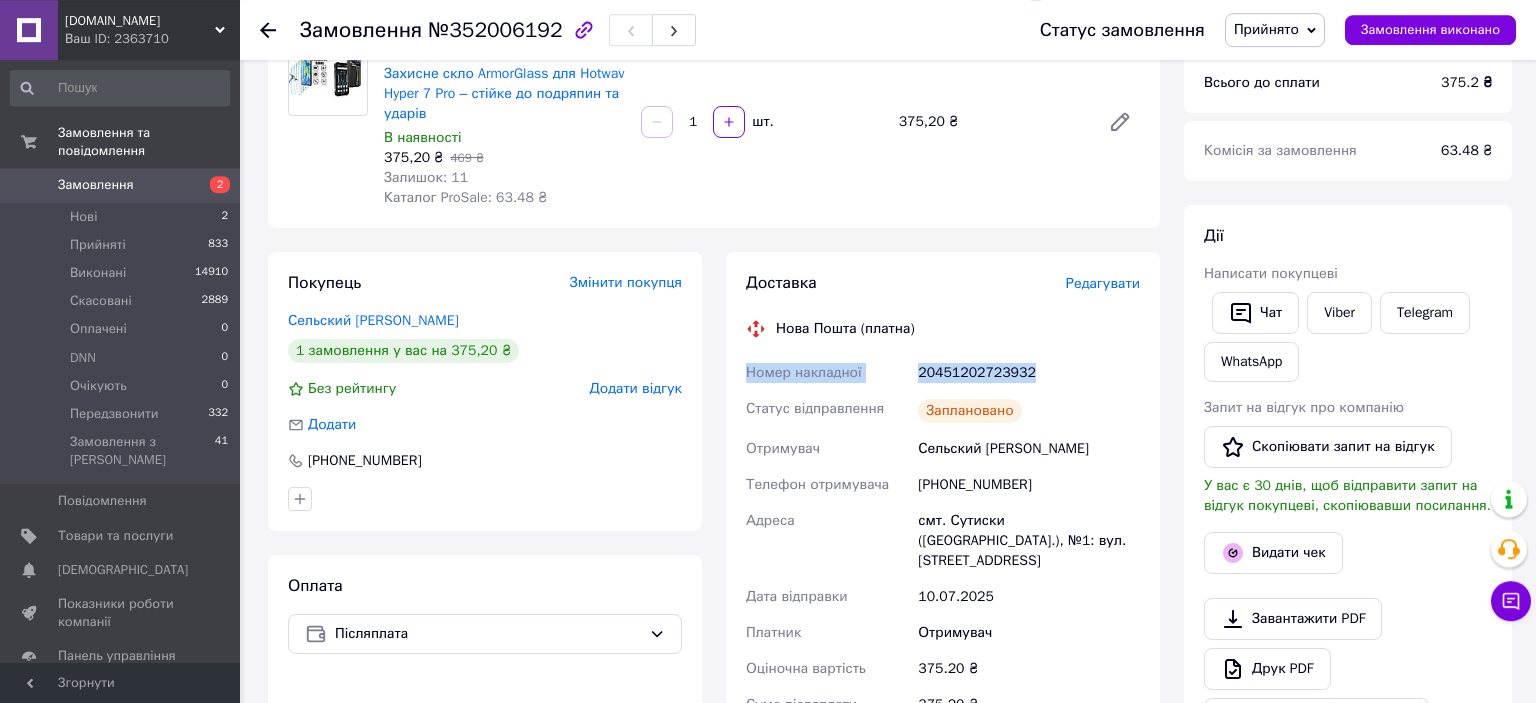 scroll, scrollTop: 105, scrollLeft: 0, axis: vertical 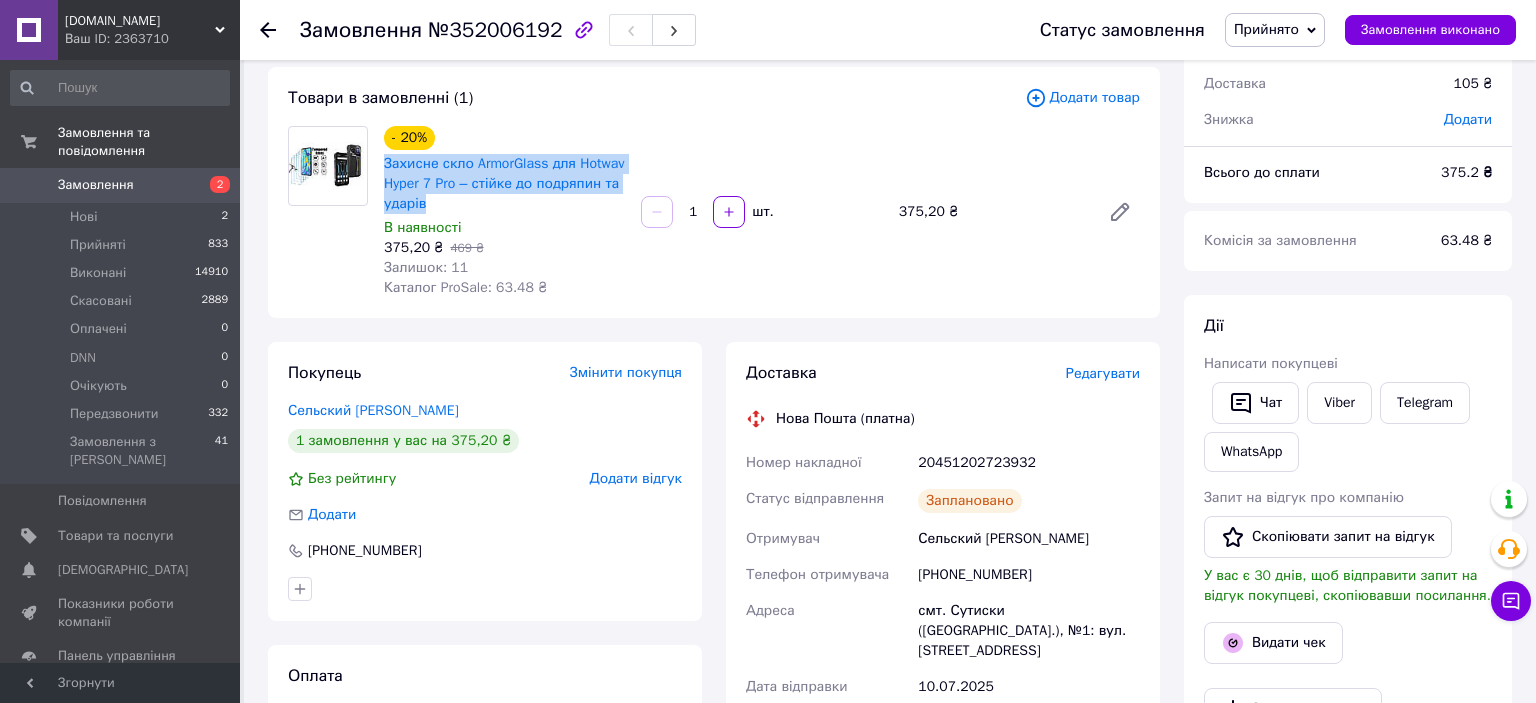 drag, startPoint x: 378, startPoint y: 167, endPoint x: 434, endPoint y: 197, distance: 63.529522 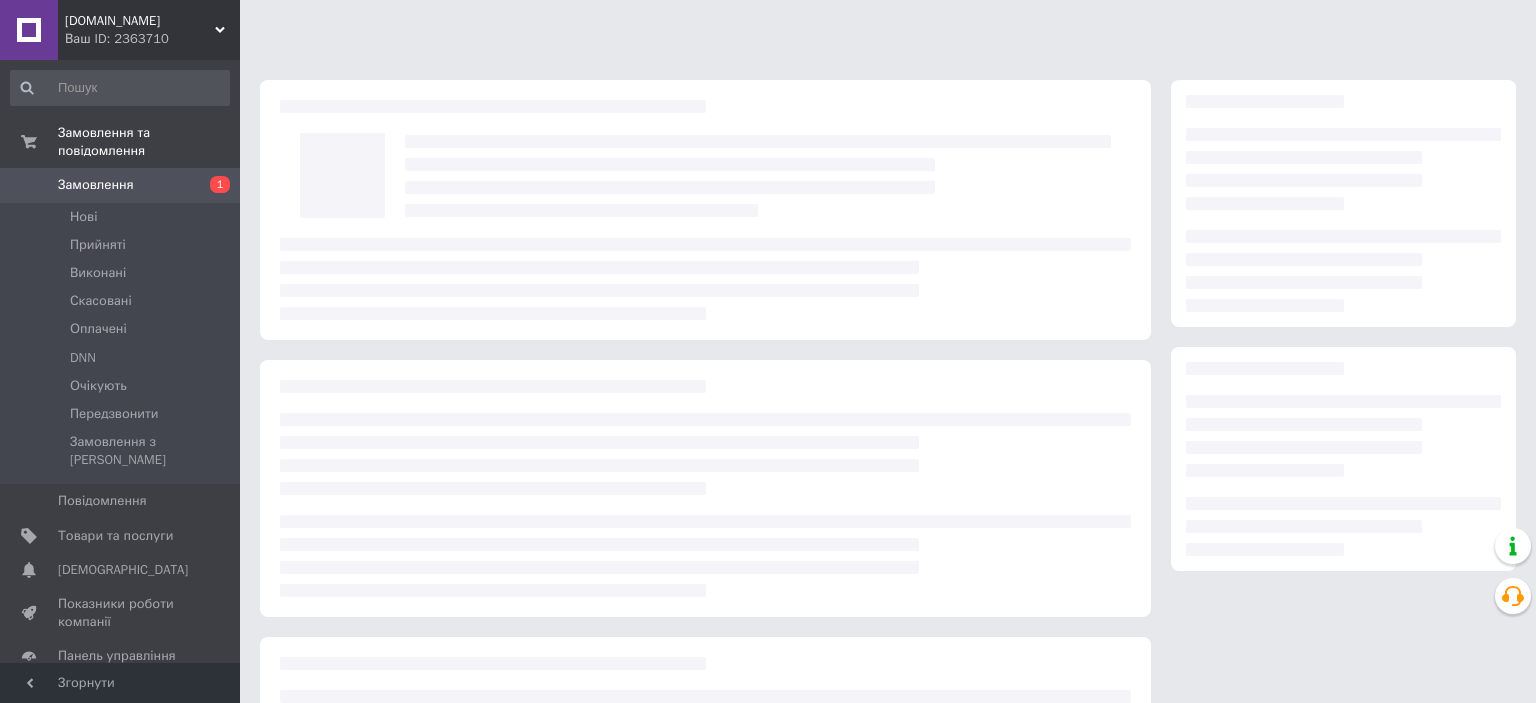 scroll, scrollTop: 0, scrollLeft: 0, axis: both 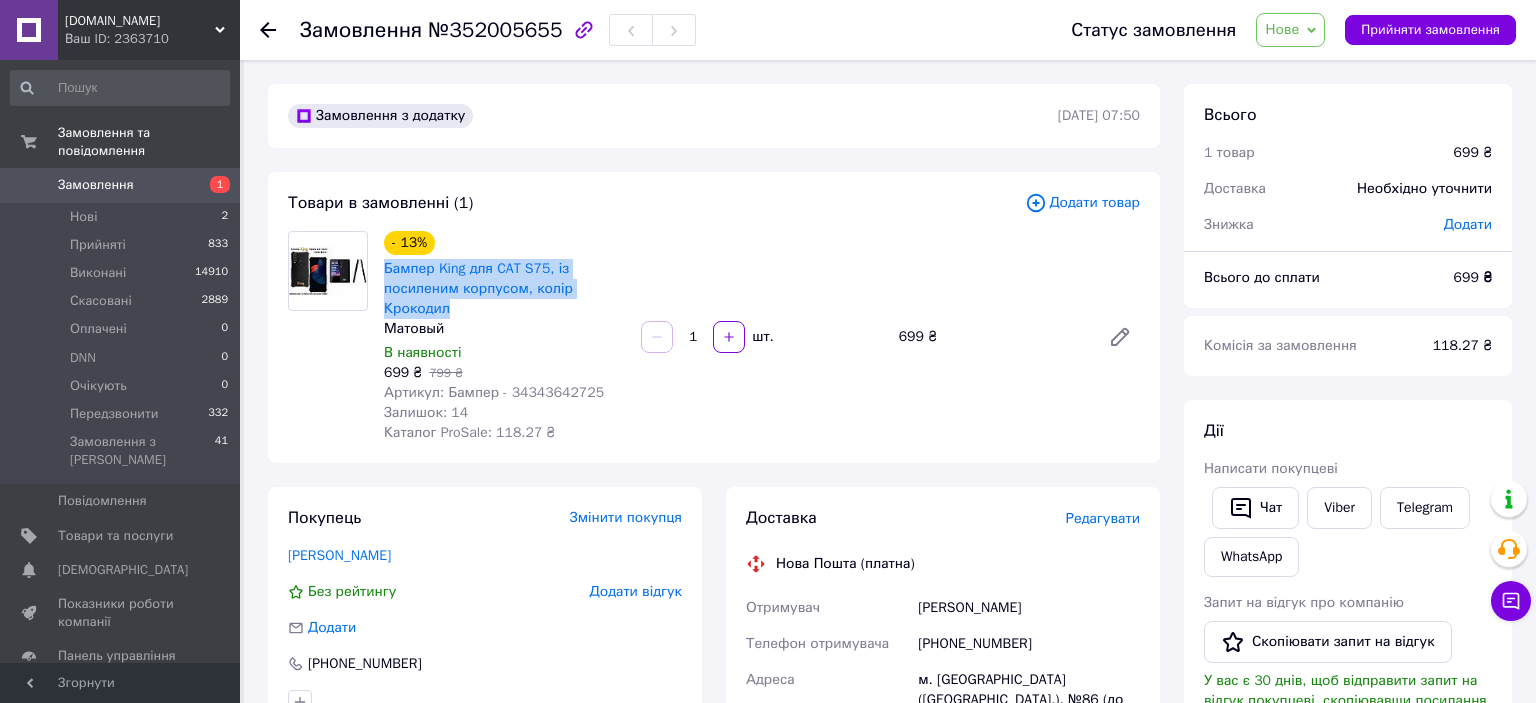 drag, startPoint x: 382, startPoint y: 271, endPoint x: 471, endPoint y: 302, distance: 94.24436 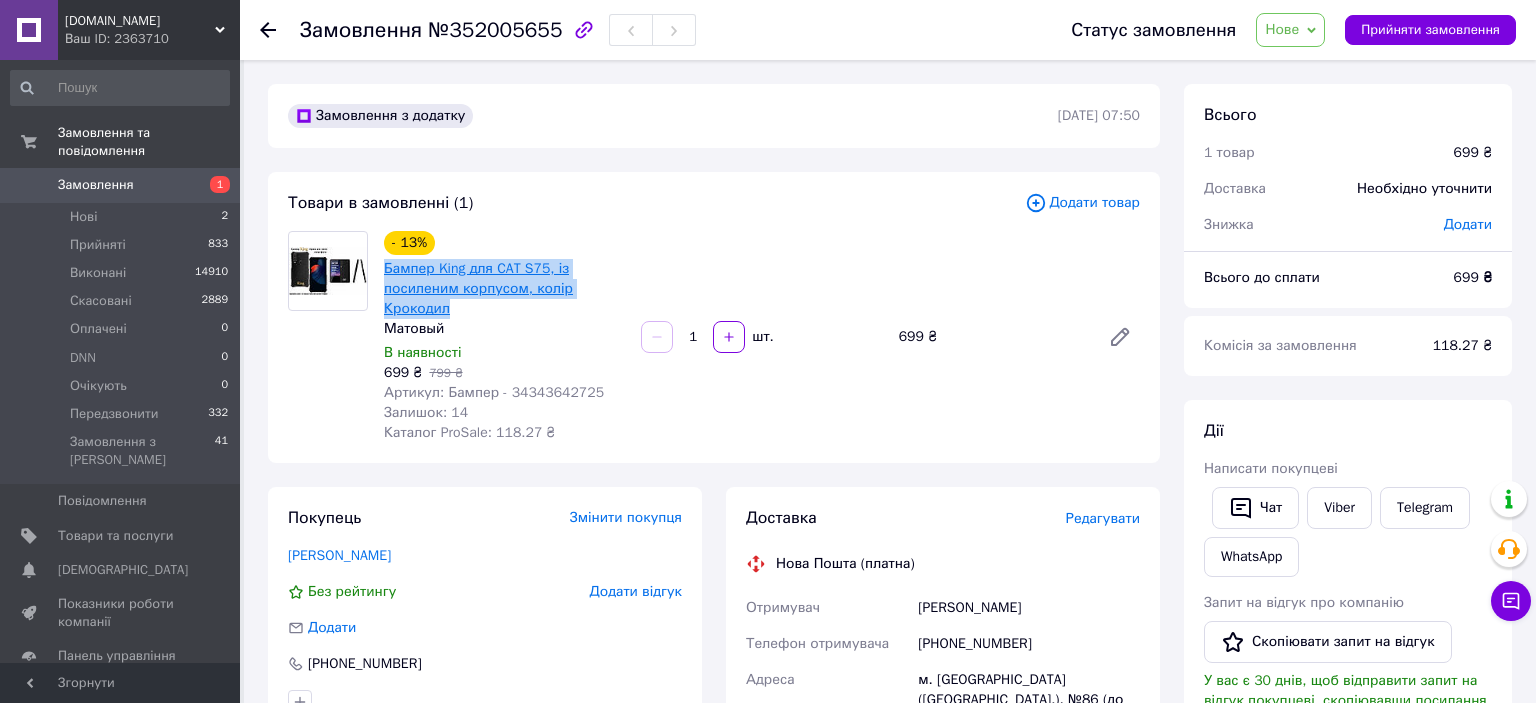 copy on "Бампер King для CAT S75, із посиленим корпусом, колір Крокодил" 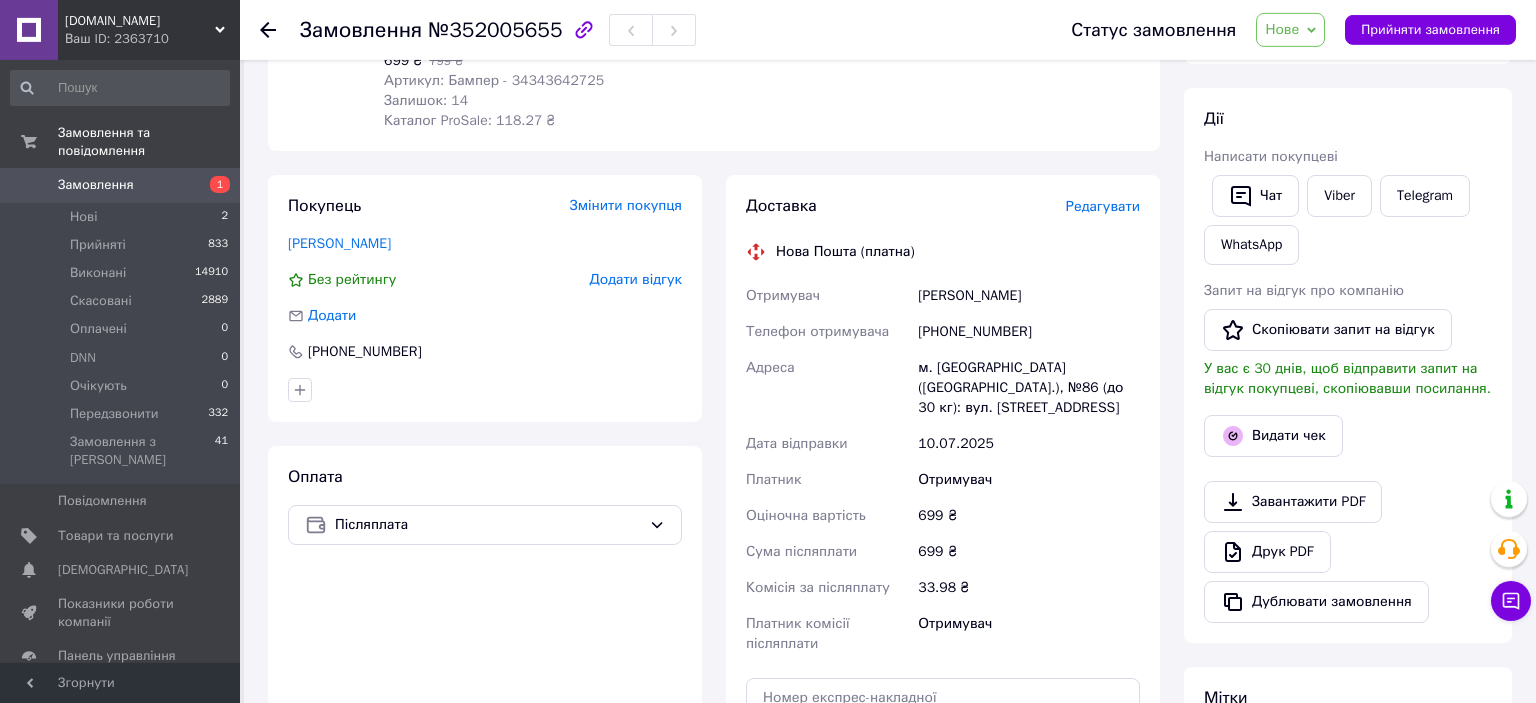scroll, scrollTop: 422, scrollLeft: 0, axis: vertical 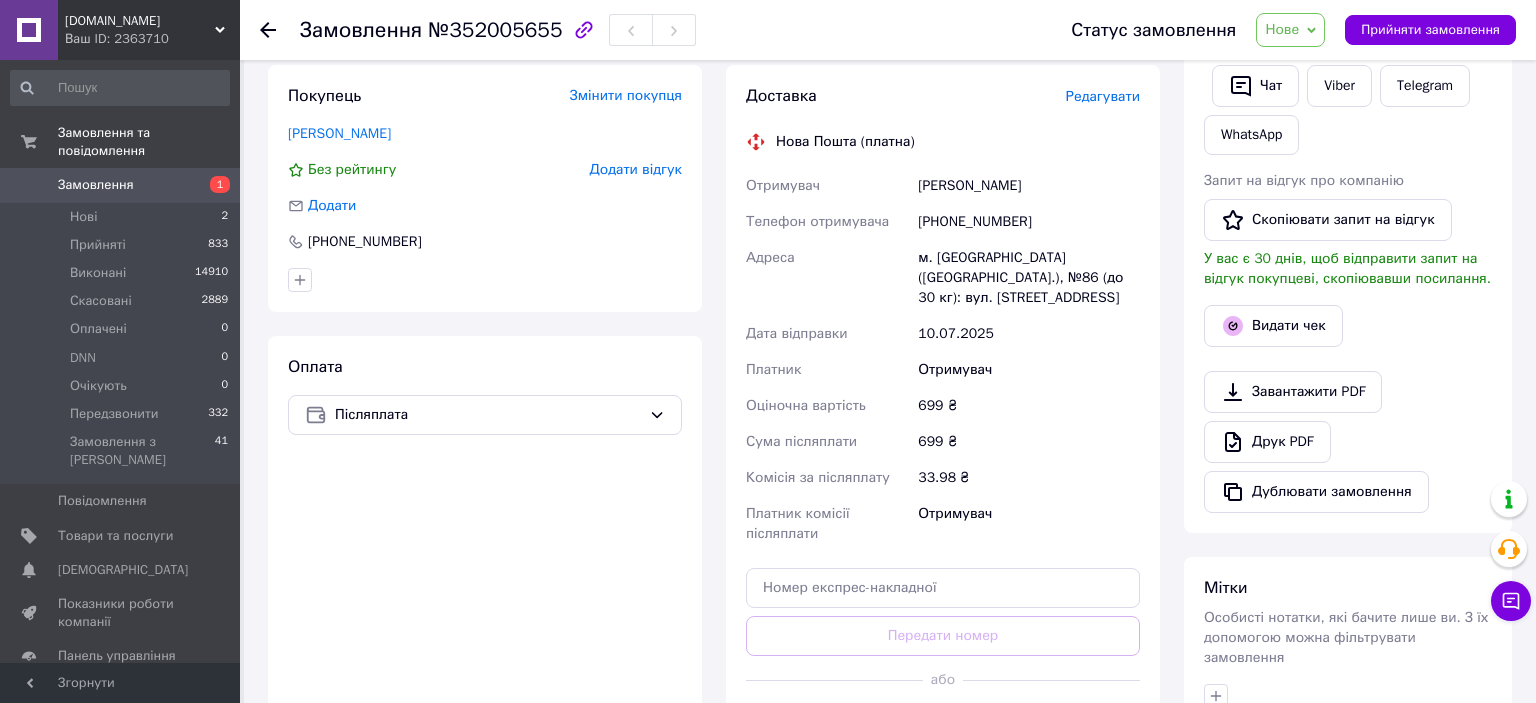 drag, startPoint x: 915, startPoint y: 186, endPoint x: 1092, endPoint y: 189, distance: 177.02542 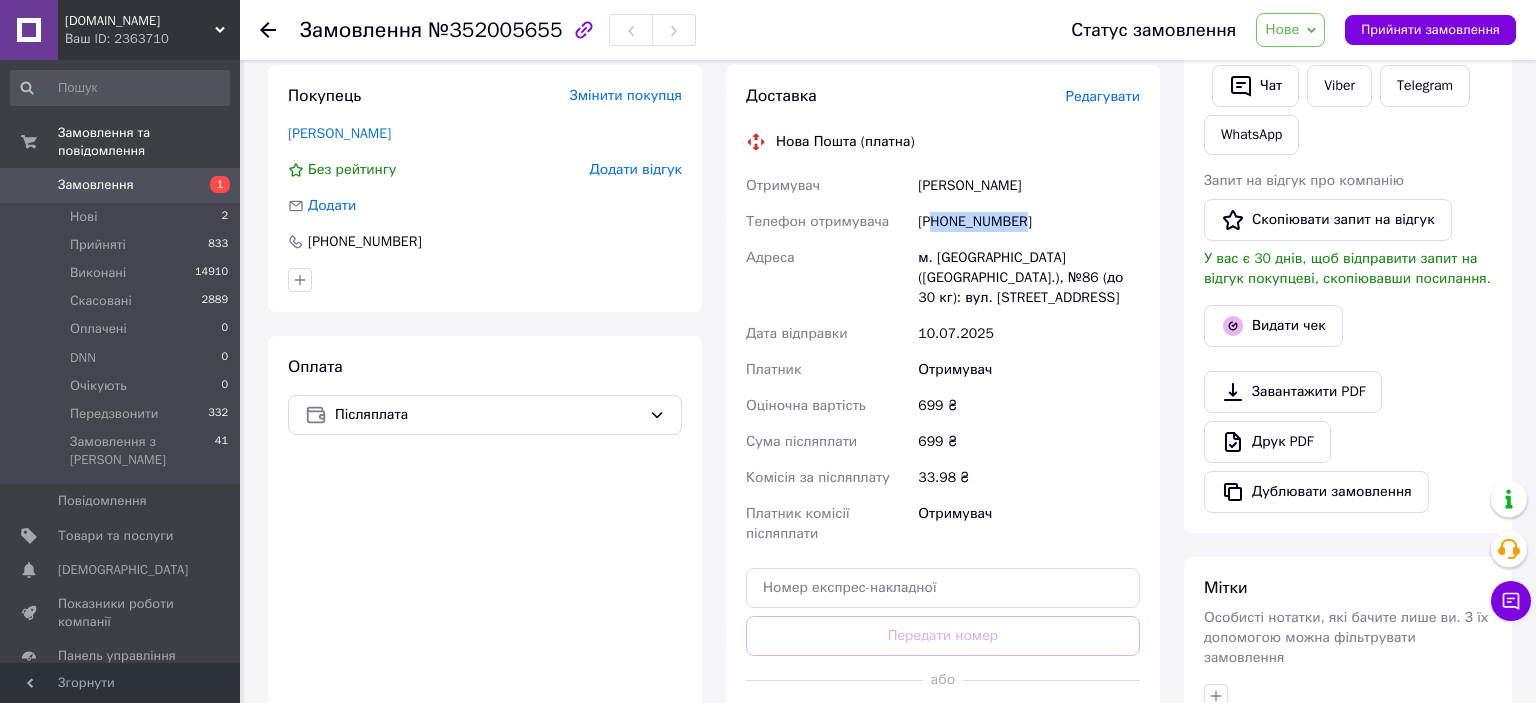 drag, startPoint x: 936, startPoint y: 222, endPoint x: 1066, endPoint y: 224, distance: 130.01538 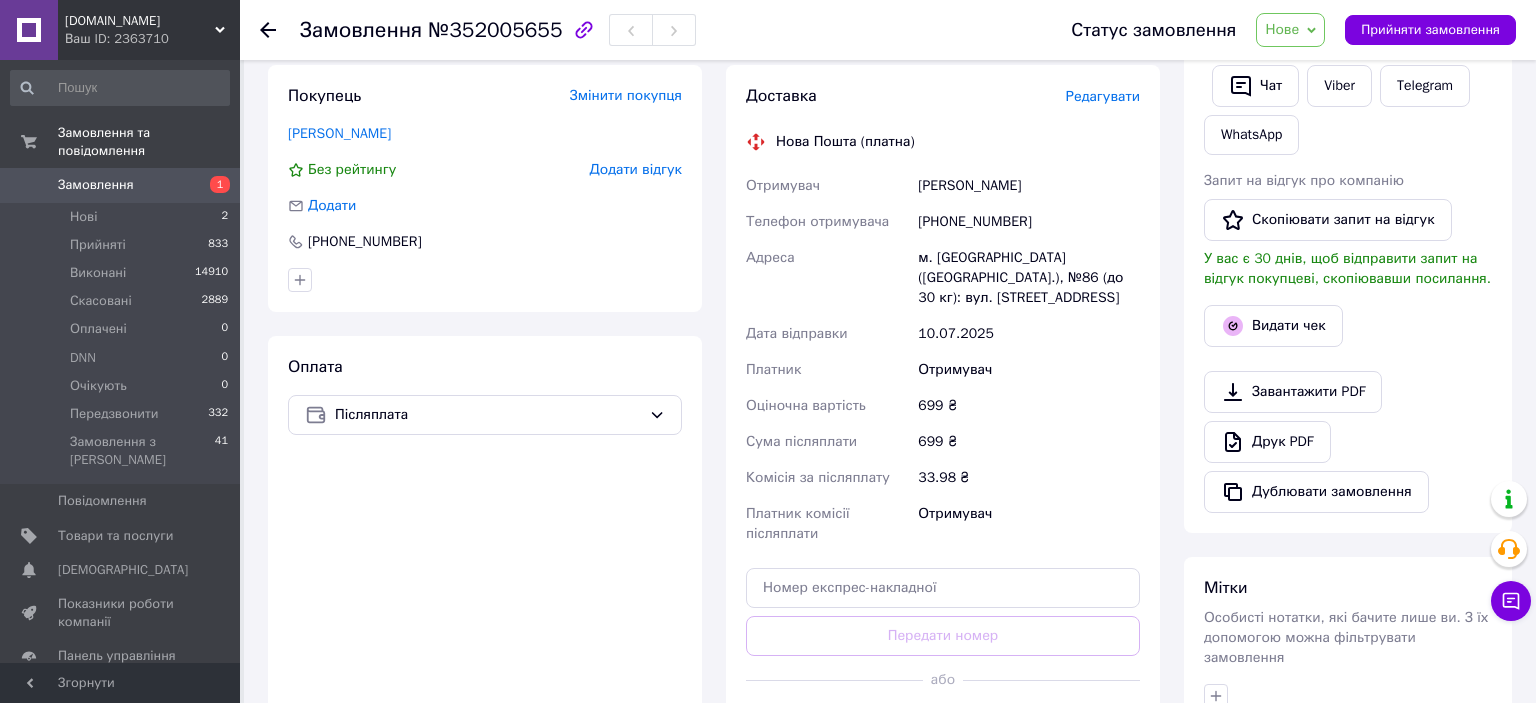 click on "м. Київ (Київська обл.), №86 (до 30 кг): вул. Зодчих, 34а" at bounding box center (1029, 278) 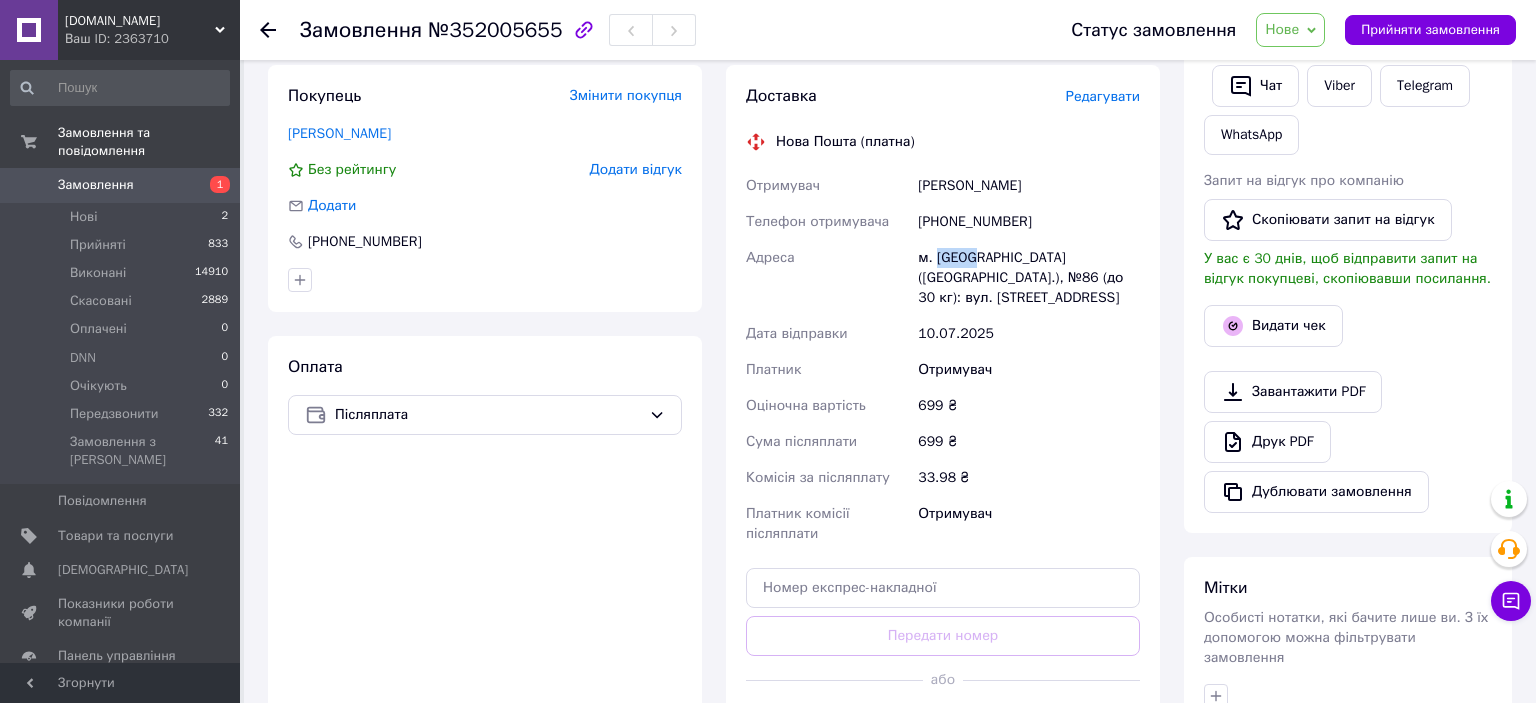 click on "м. Київ (Київська обл.), №86 (до 30 кг): вул. Зодчих, 34а" at bounding box center [1029, 278] 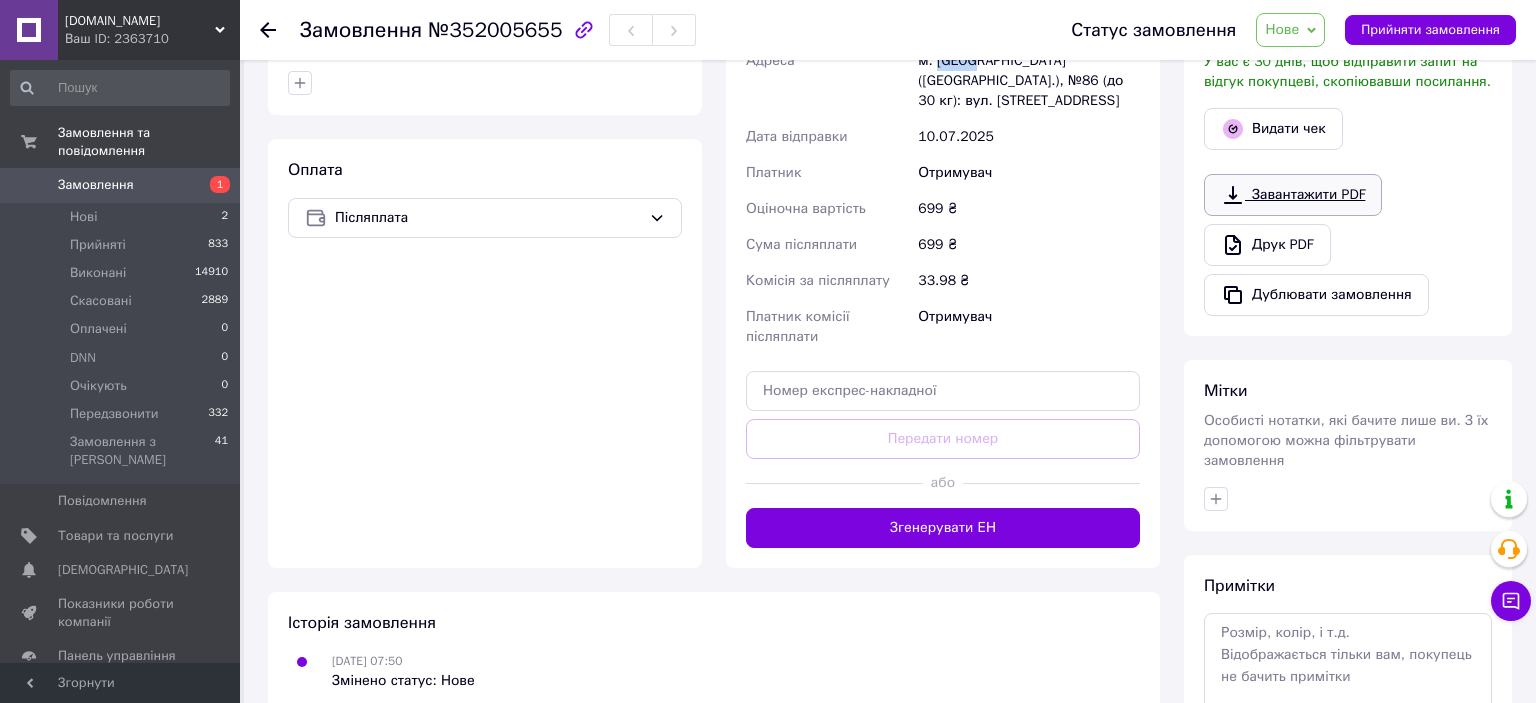 scroll, scrollTop: 736, scrollLeft: 0, axis: vertical 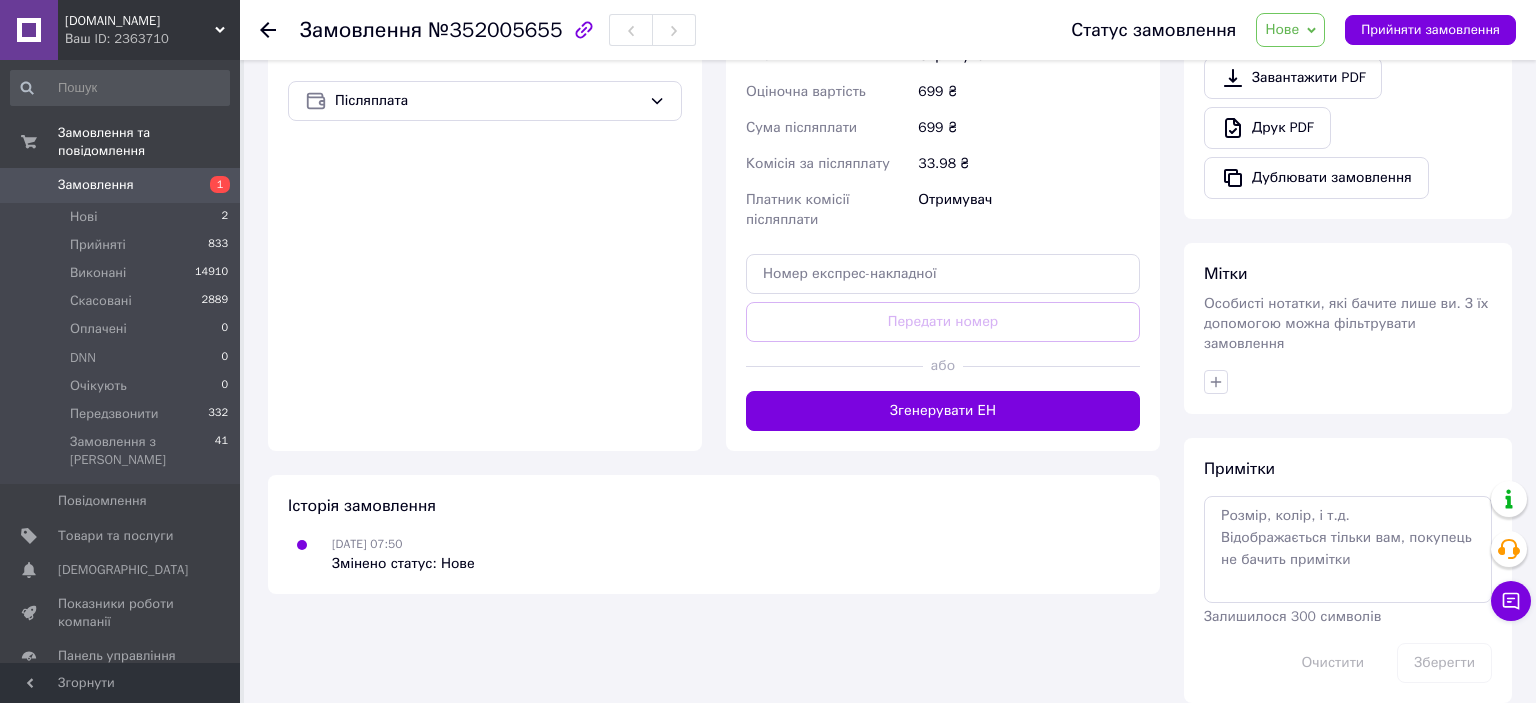 click on "Нове" at bounding box center [1282, 29] 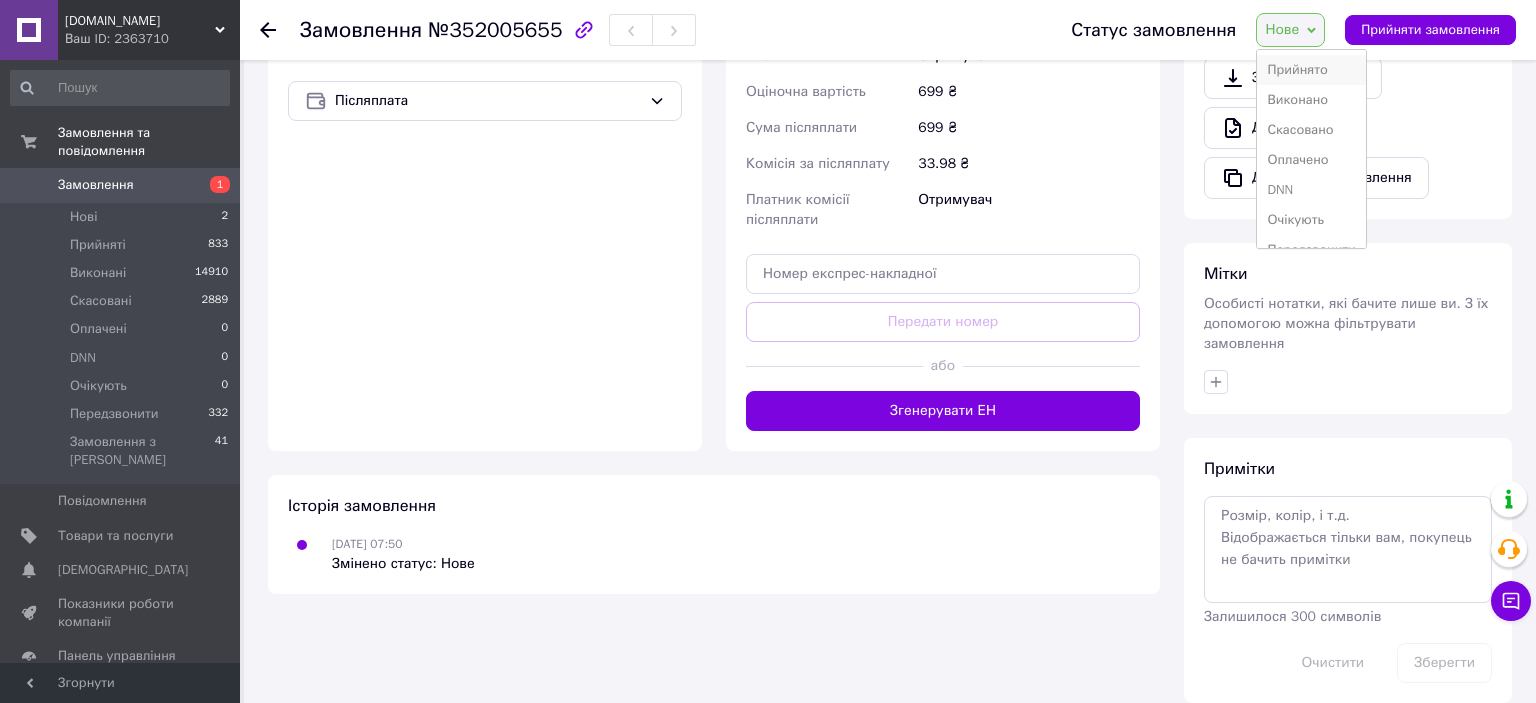 click on "Прийнято" at bounding box center [1311, 70] 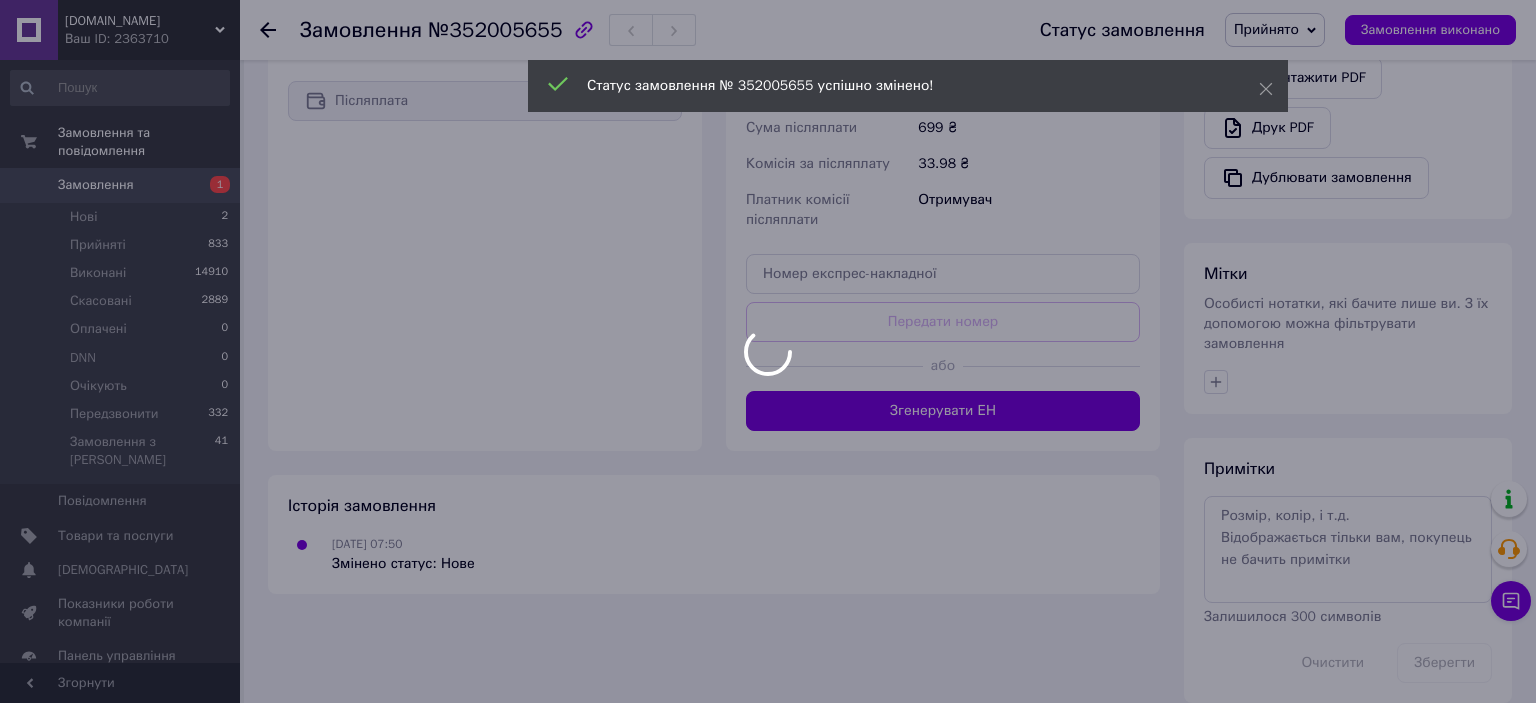 scroll, scrollTop: 700, scrollLeft: 0, axis: vertical 